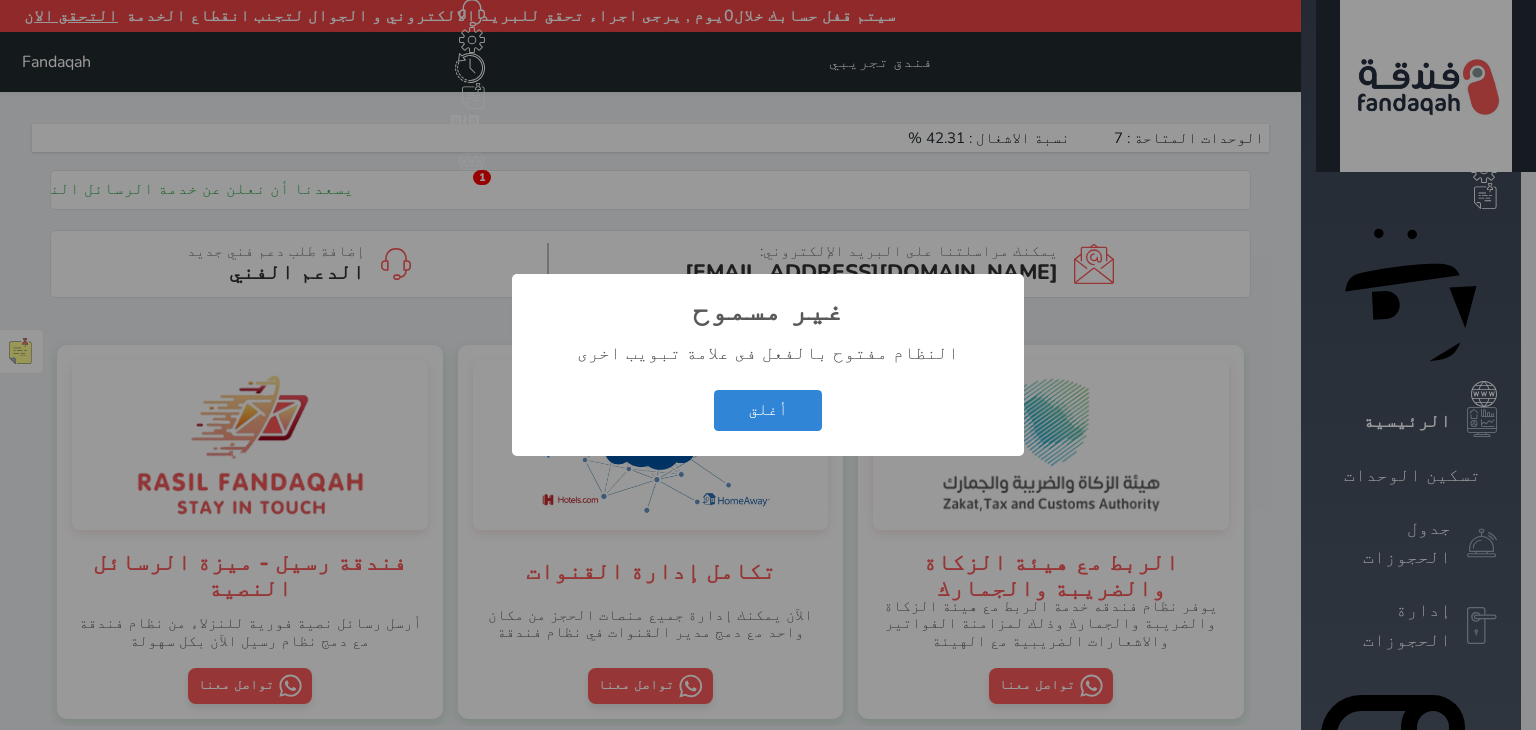 scroll, scrollTop: 0, scrollLeft: 0, axis: both 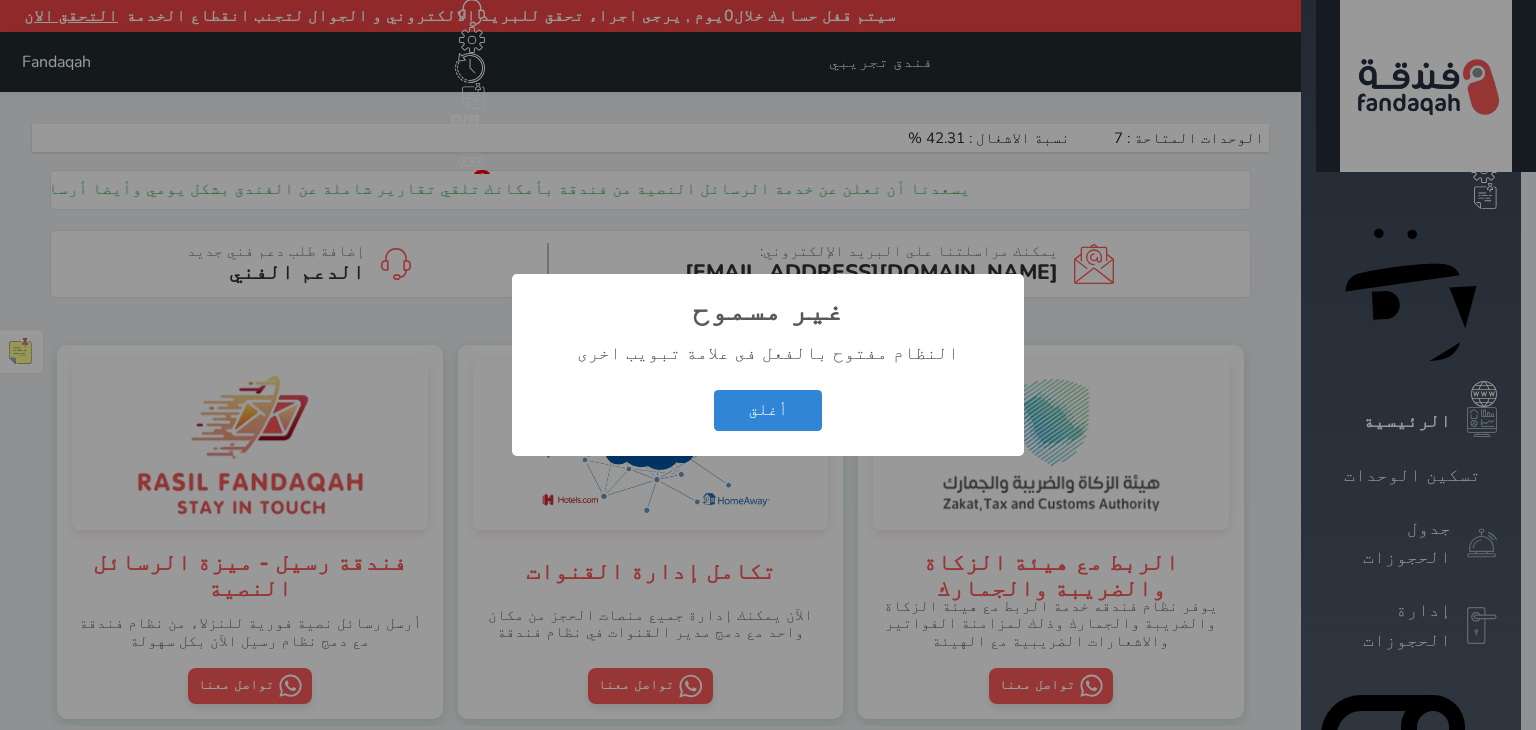click on "أغلق Cancel" at bounding box center (768, 410) 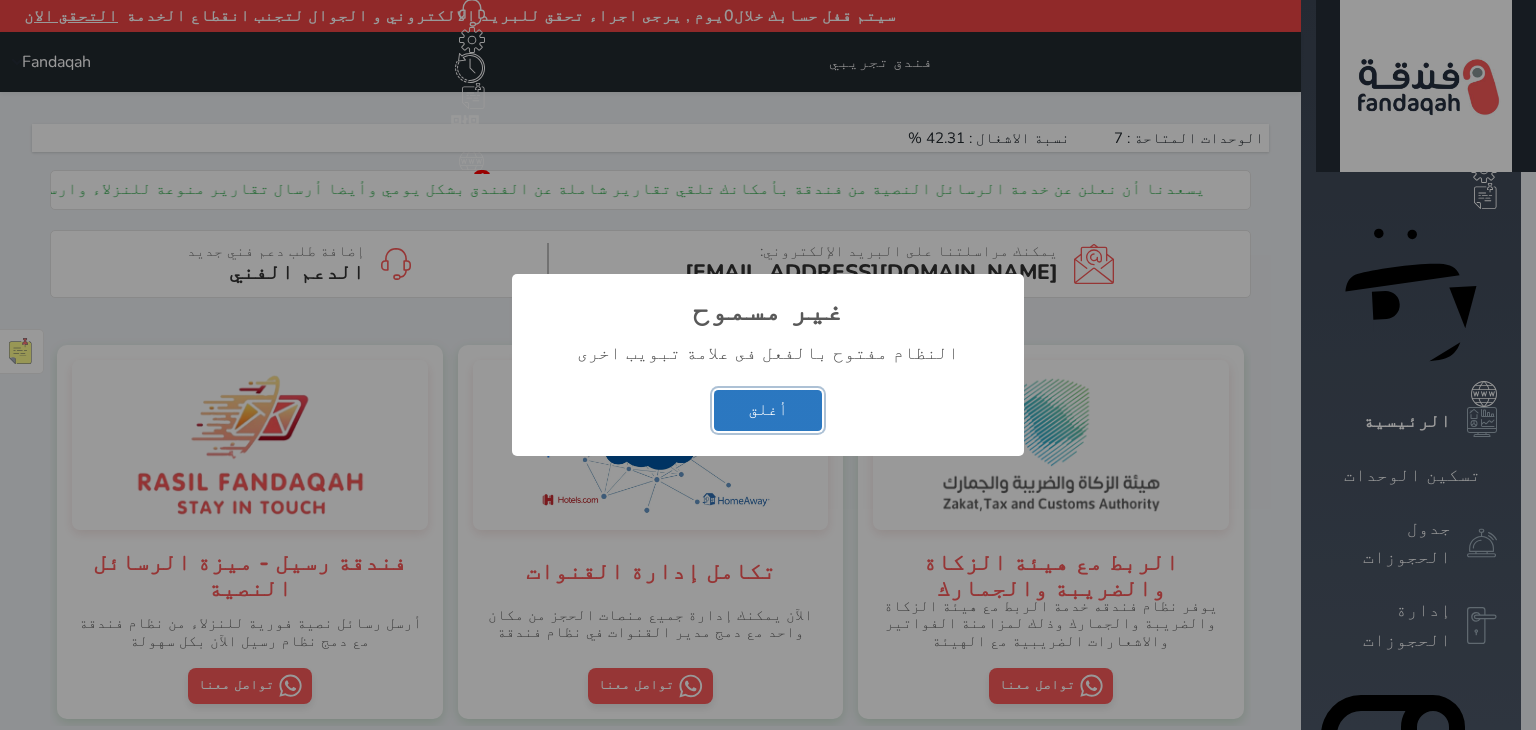 click on "أغلق" at bounding box center (768, 410) 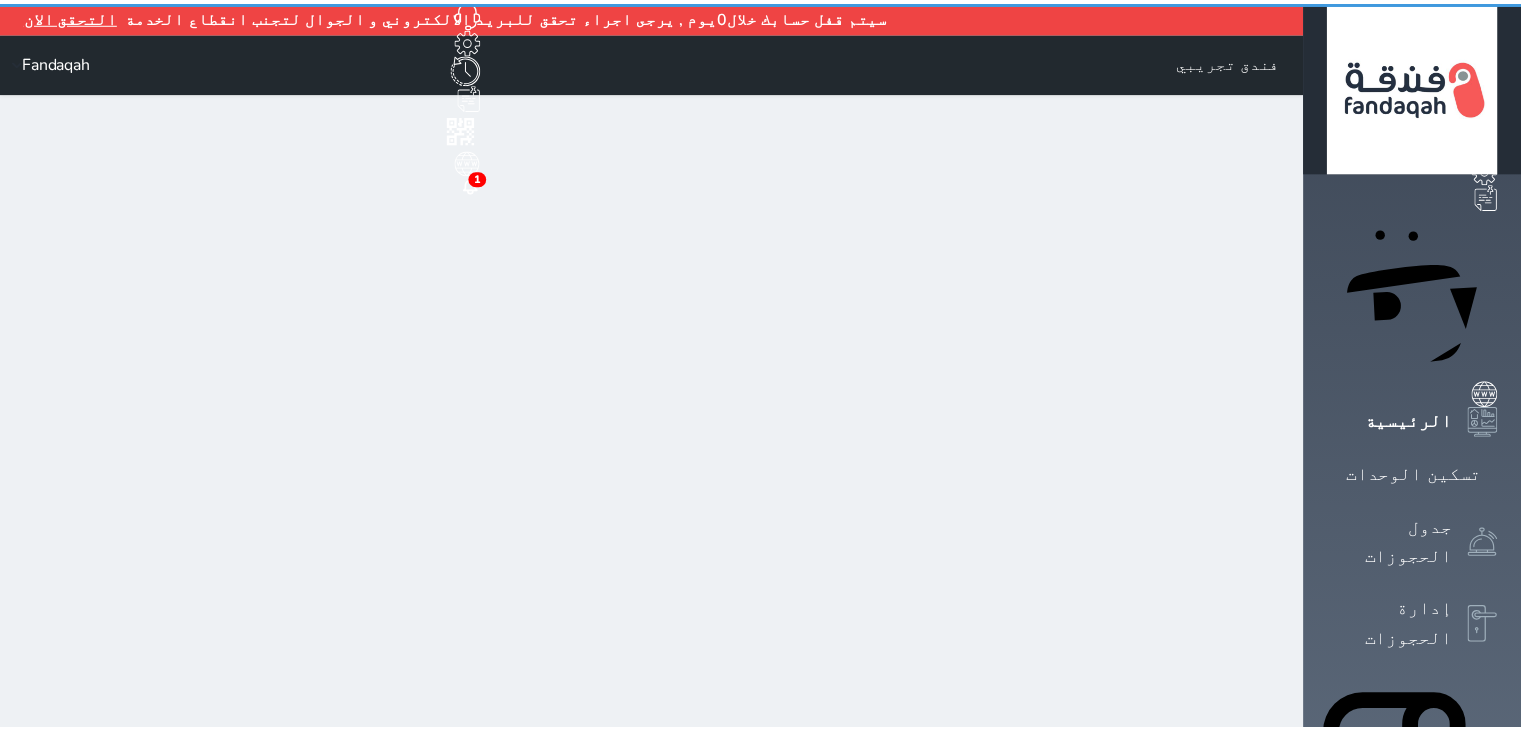 scroll, scrollTop: 0, scrollLeft: 0, axis: both 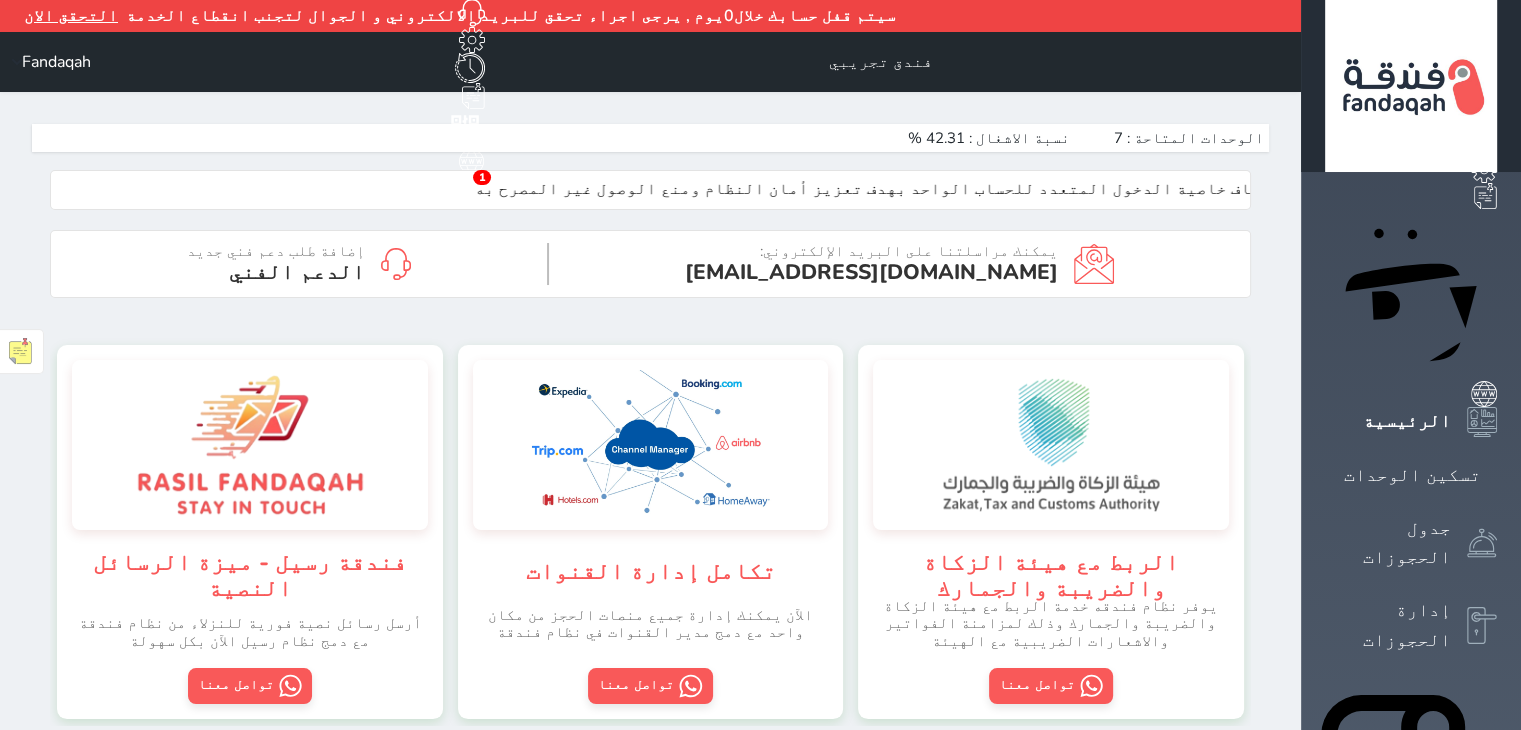 click on "Fandaqah" at bounding box center (56, 62) 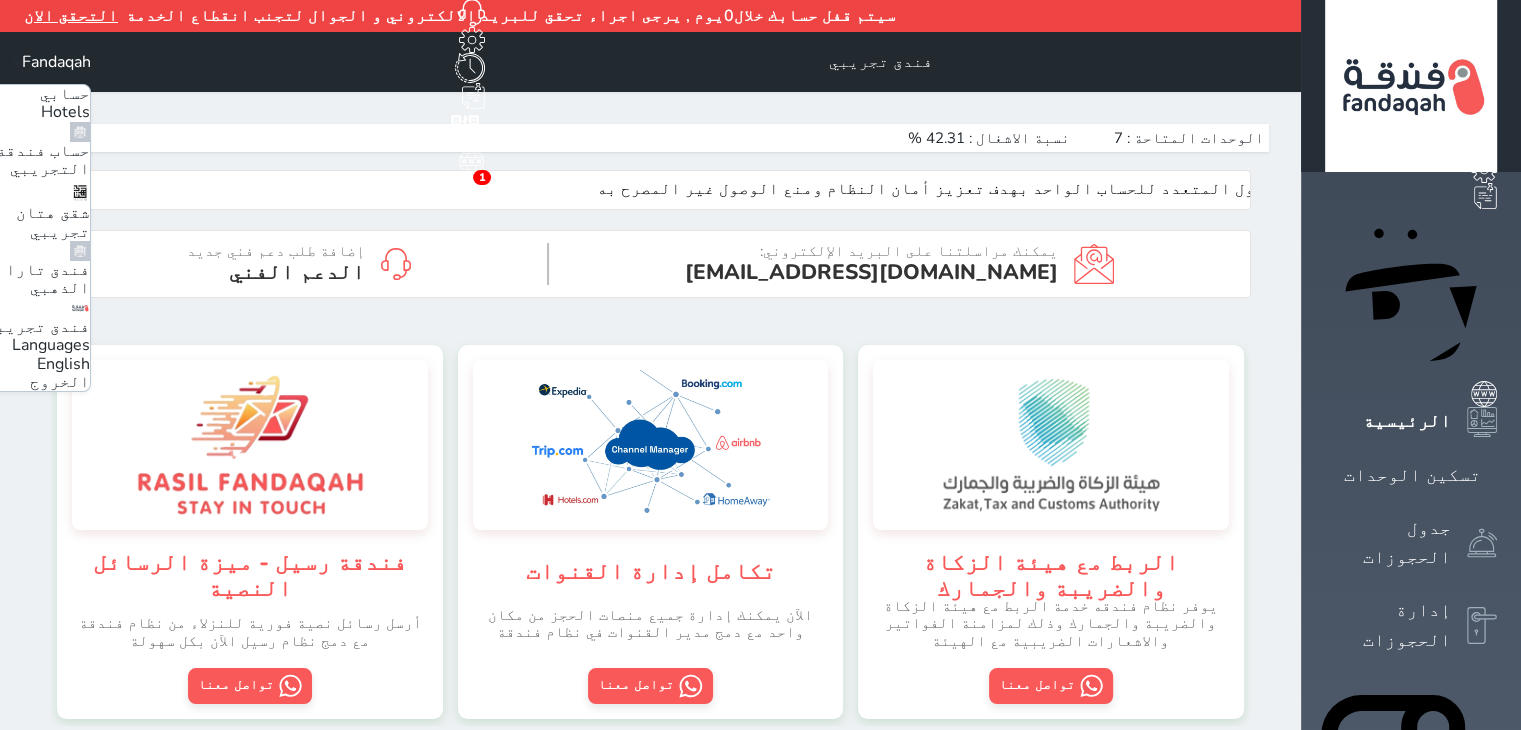 click on "فندق تارا الذهبي" at bounding box center [48, 279] 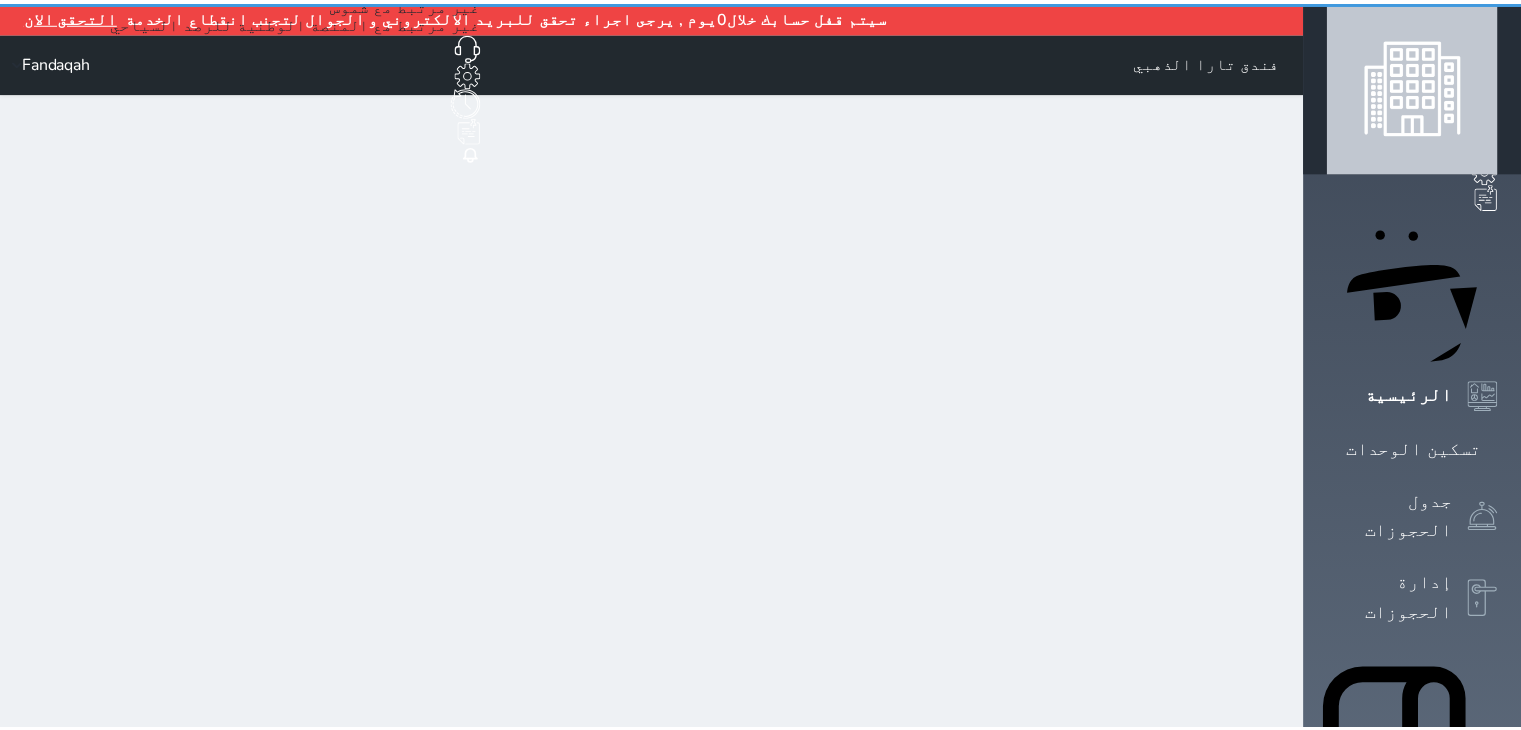 scroll, scrollTop: 0, scrollLeft: 0, axis: both 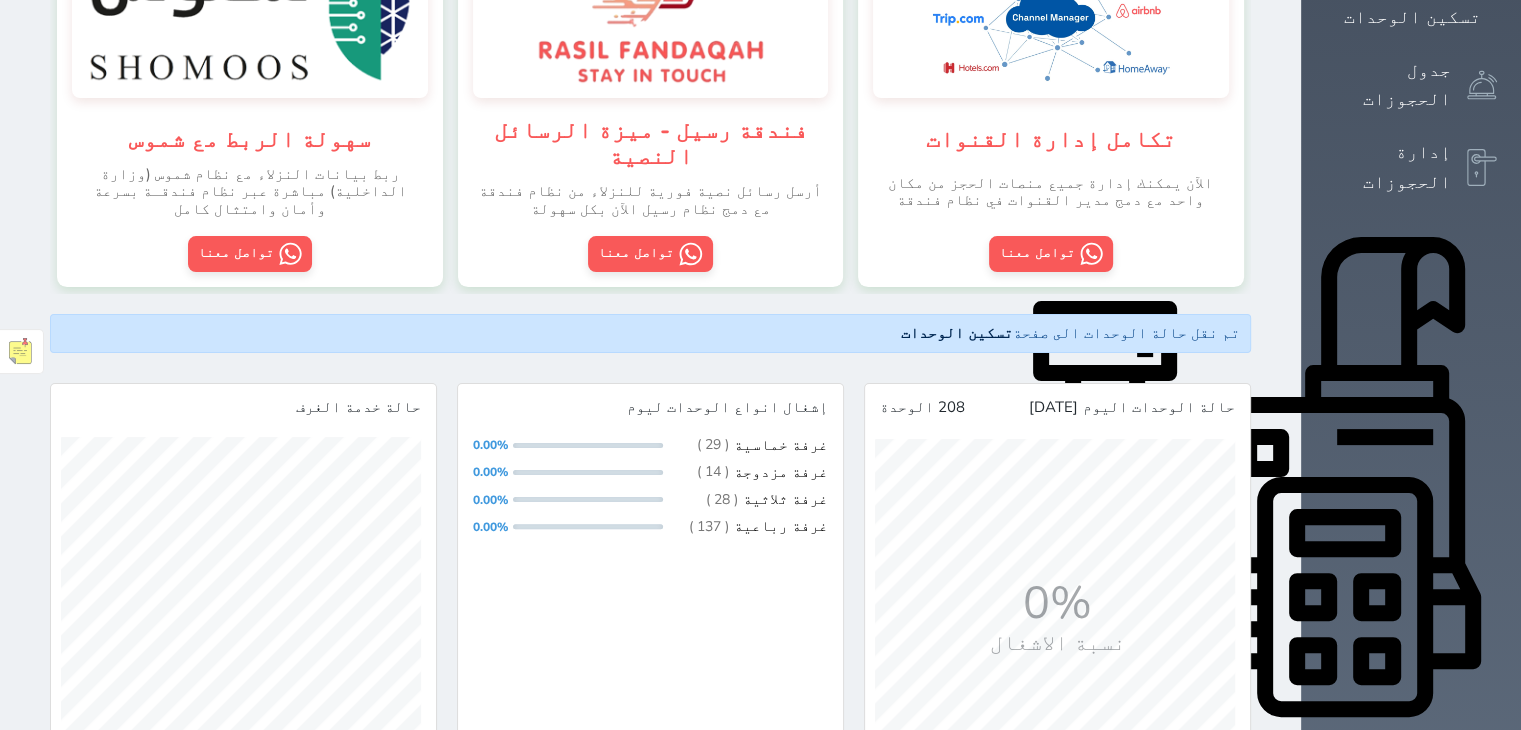 click on "تم نقل حالة الوحدات الى صفحة   تسكين الوحدات" at bounding box center (650, 333) 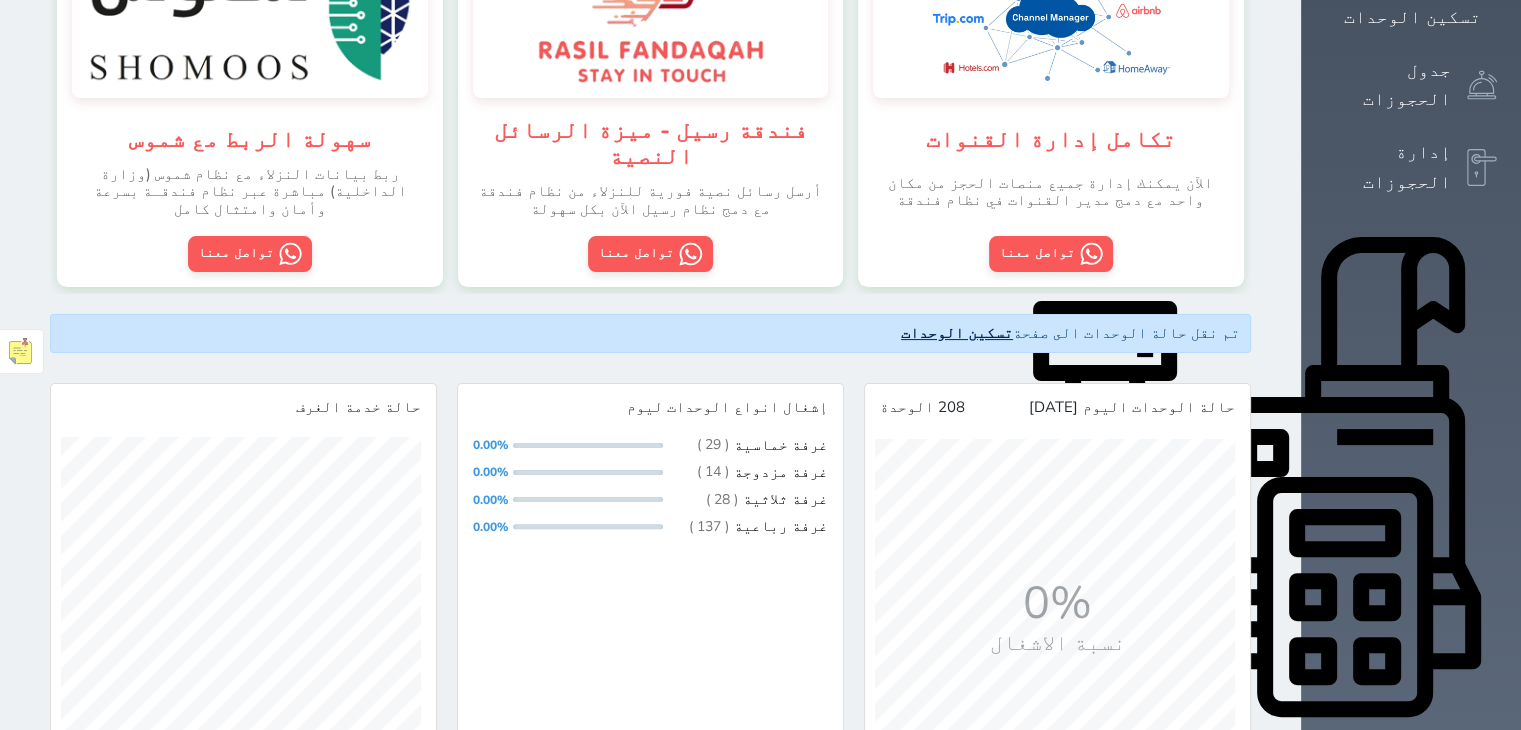 click on "تسكين الوحدات" at bounding box center (957, 333) 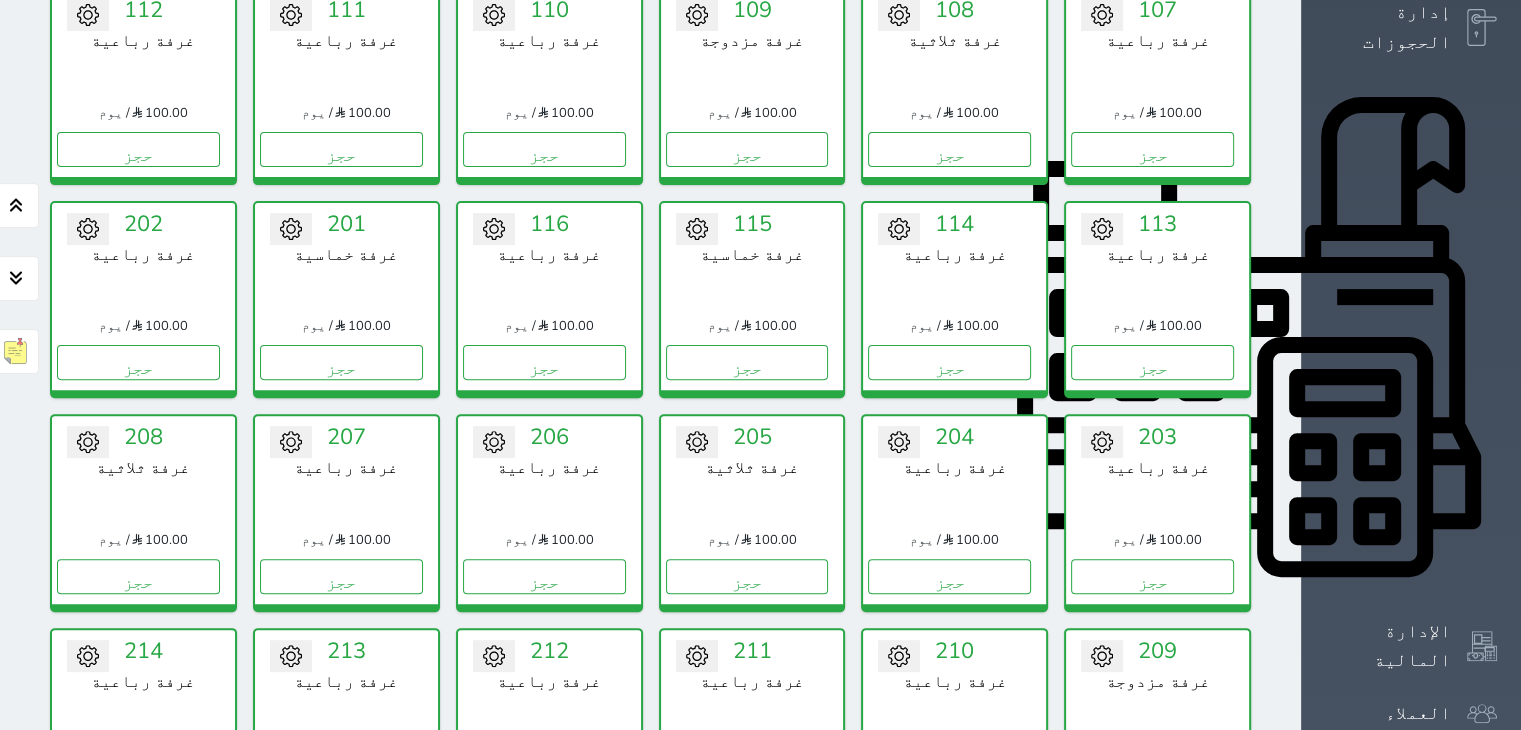 scroll, scrollTop: 0, scrollLeft: 0, axis: both 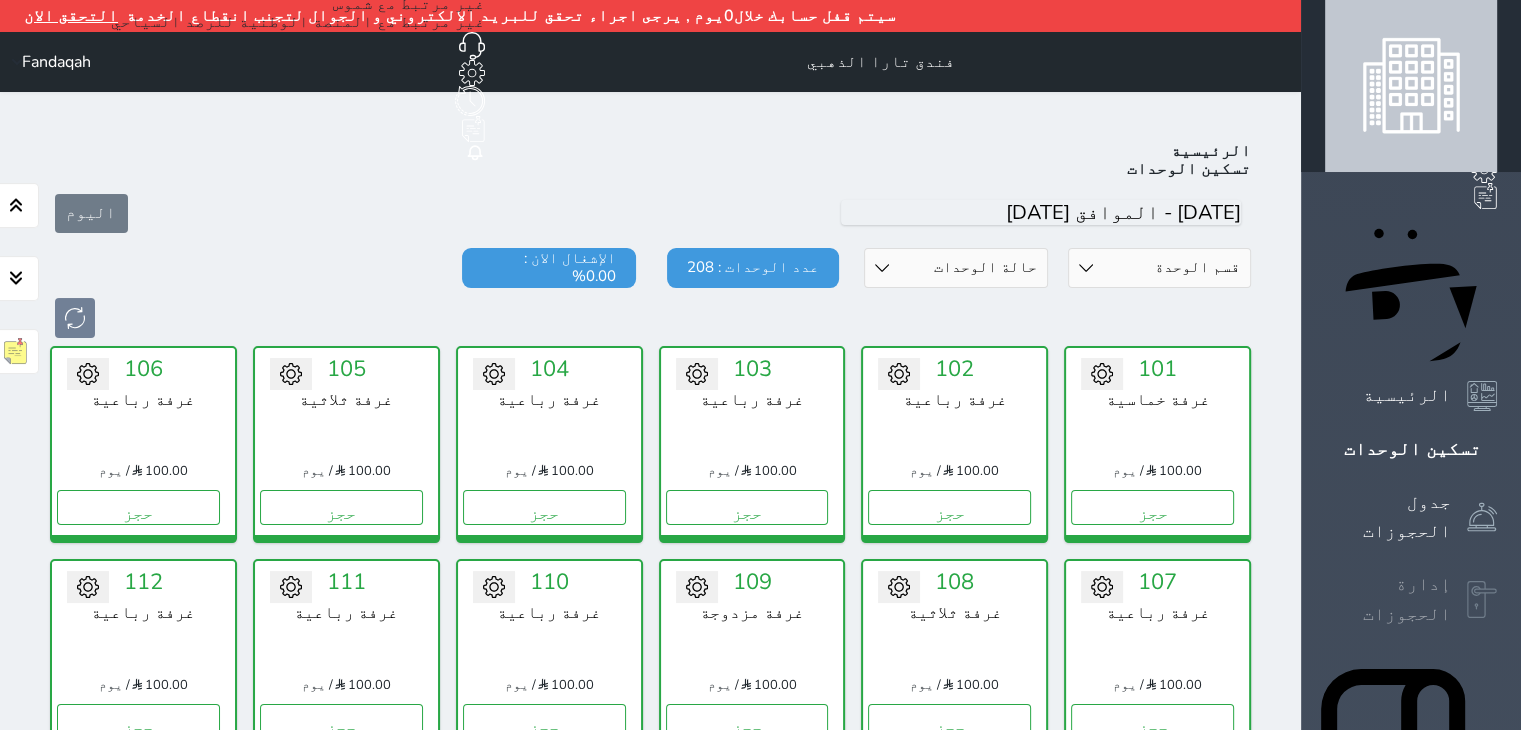 click on "إدارة الحجوزات" at bounding box center [1388, 599] 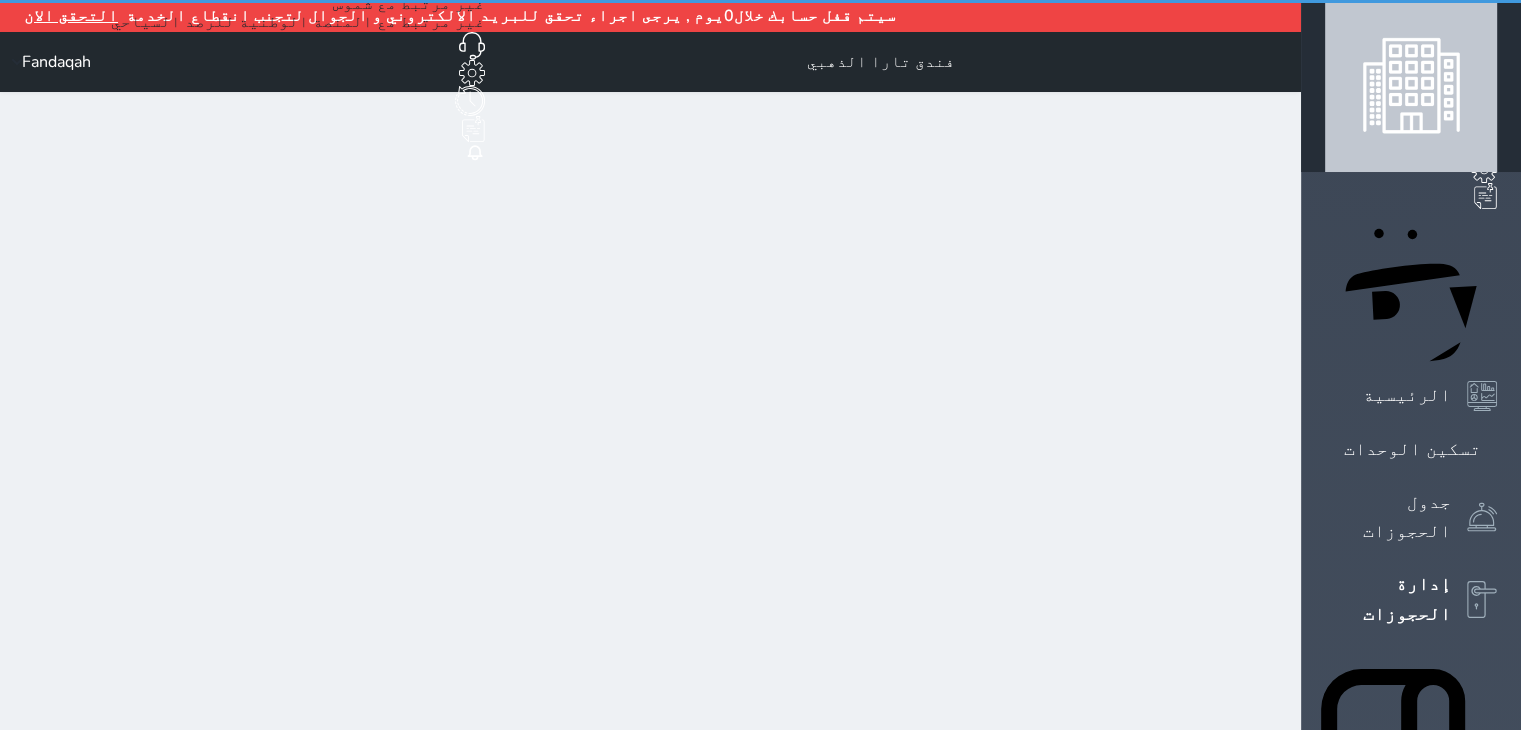 select on "open_all" 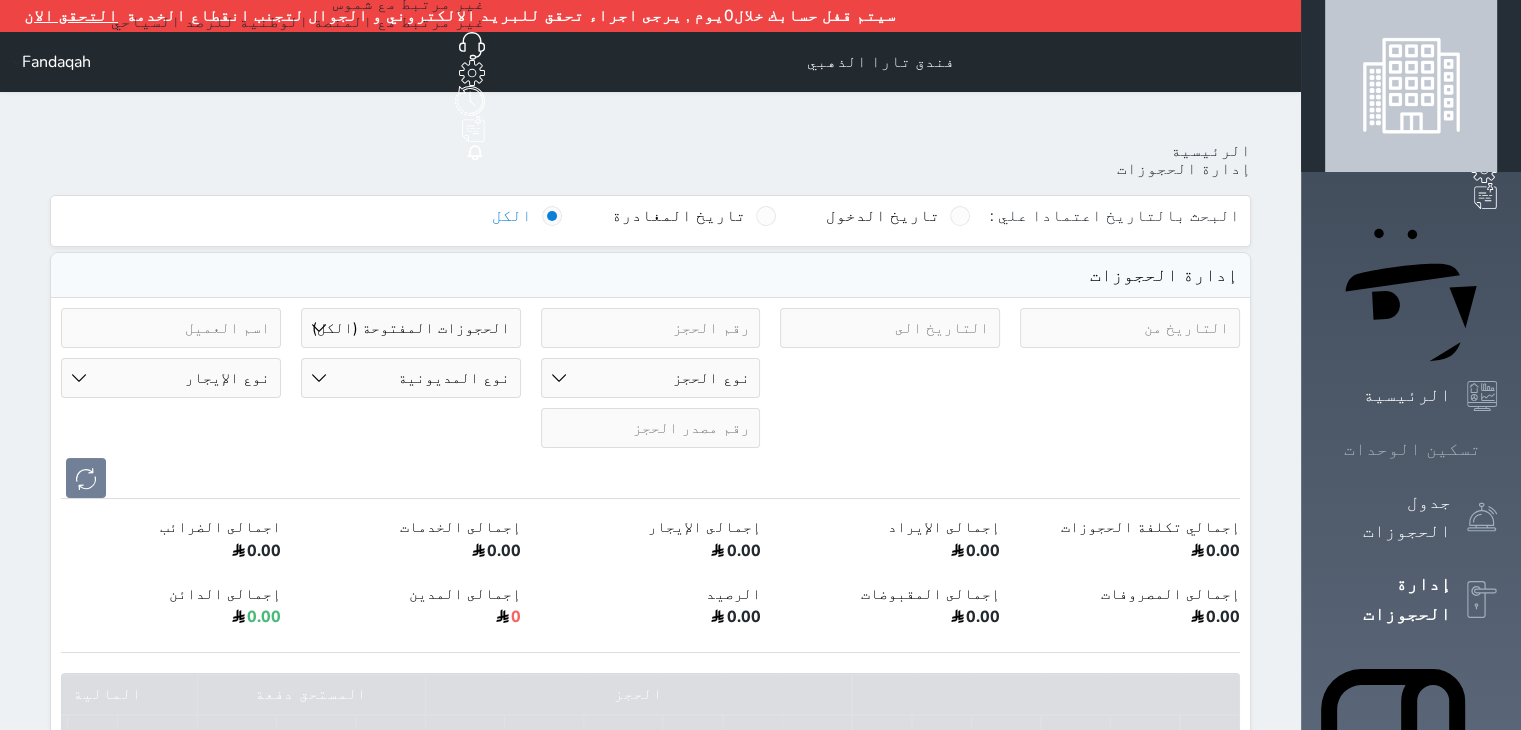click 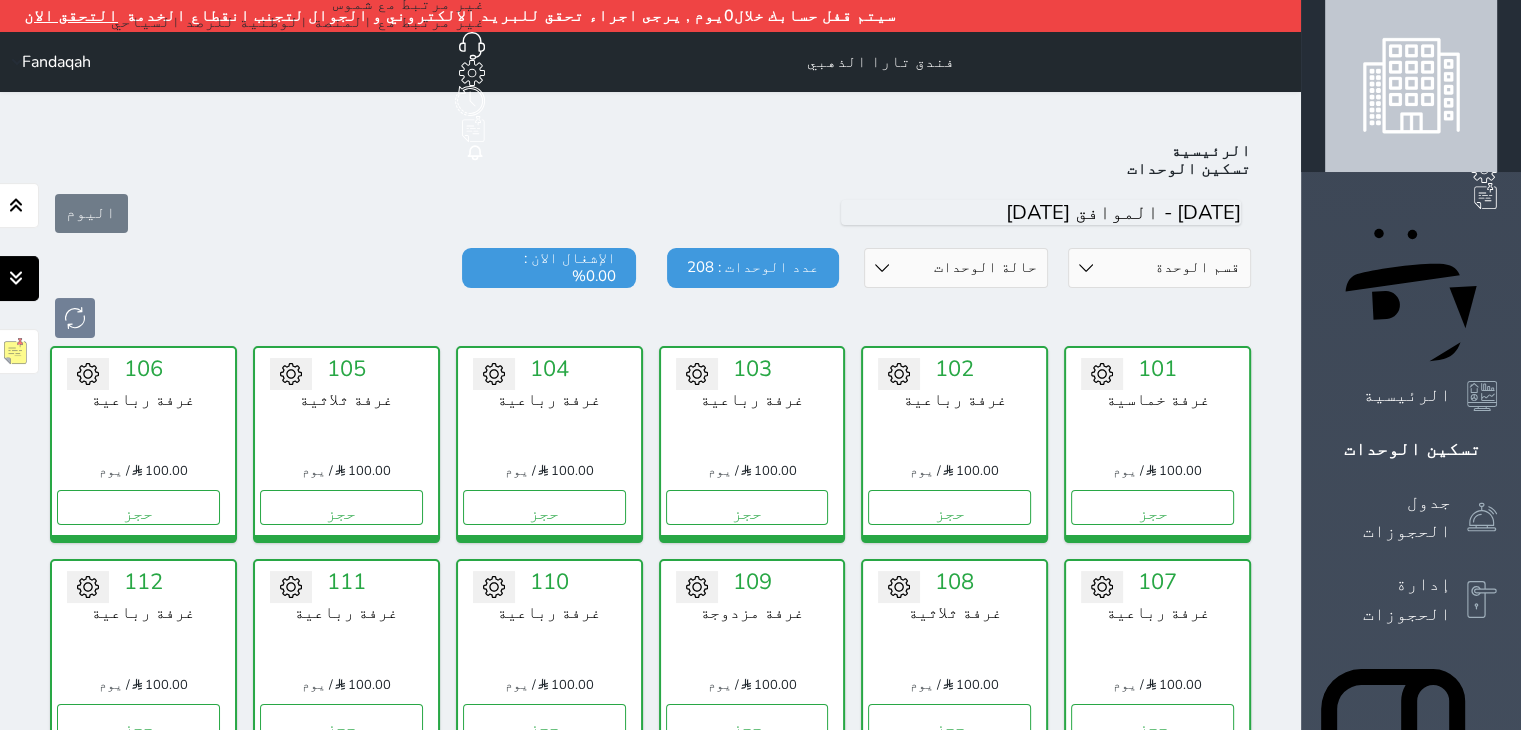 click 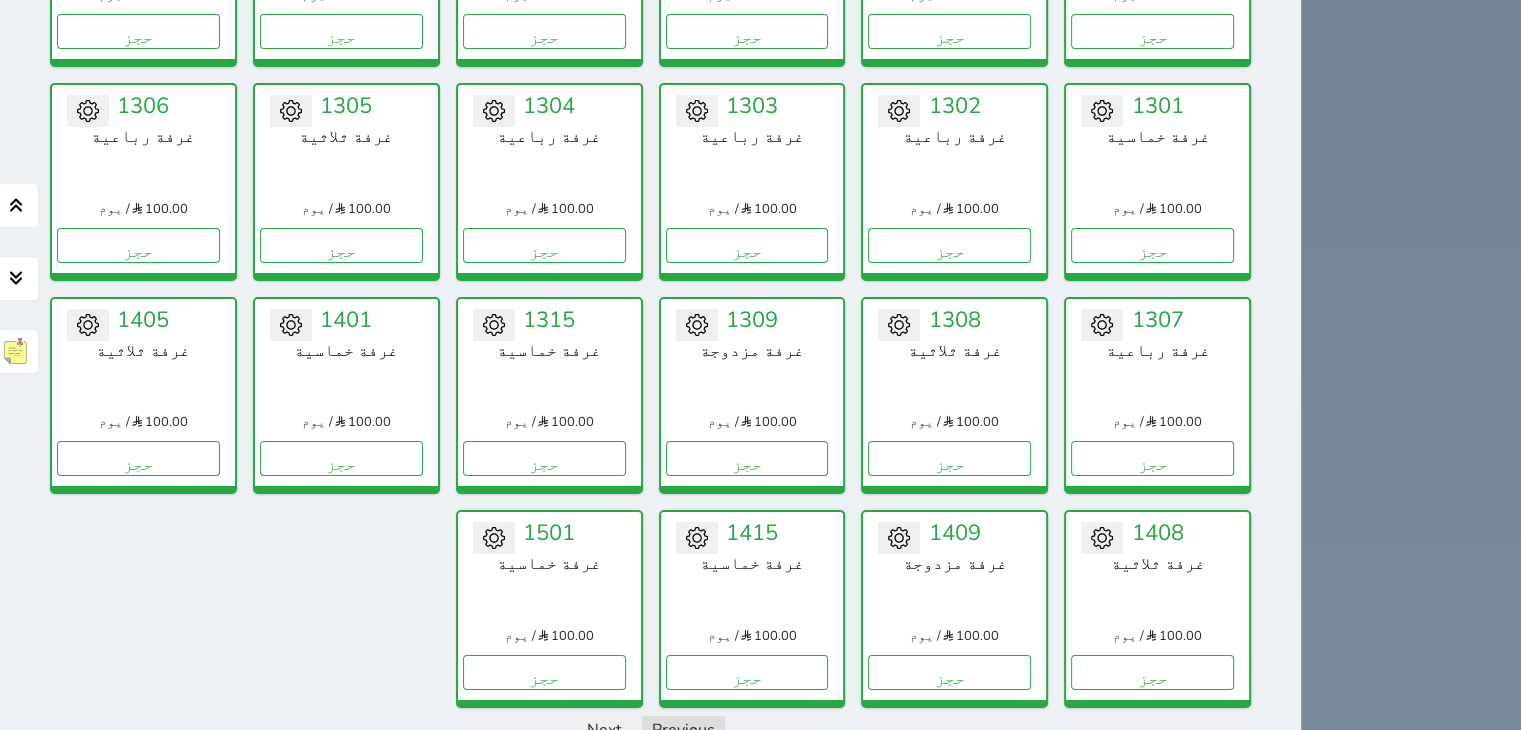scroll, scrollTop: 7082, scrollLeft: 0, axis: vertical 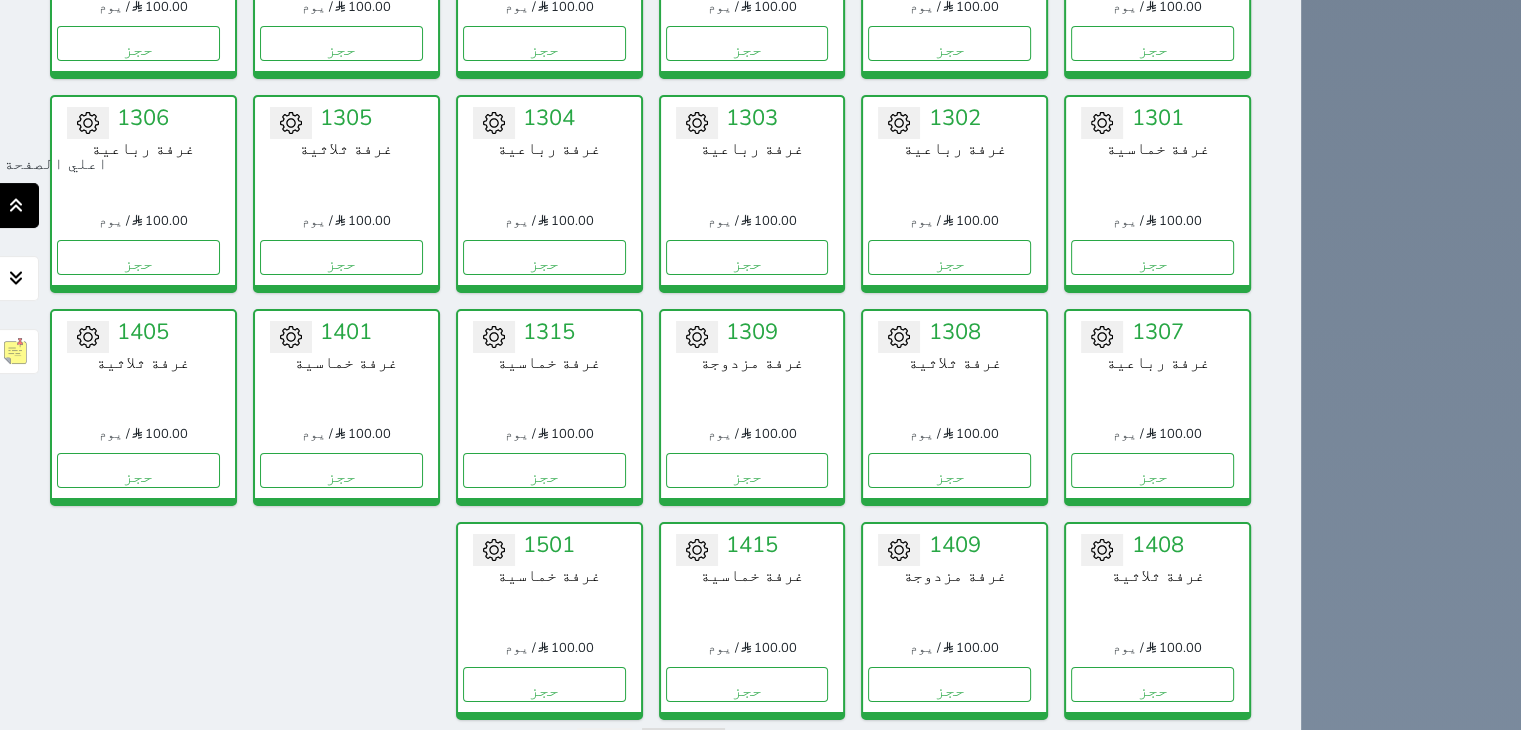click 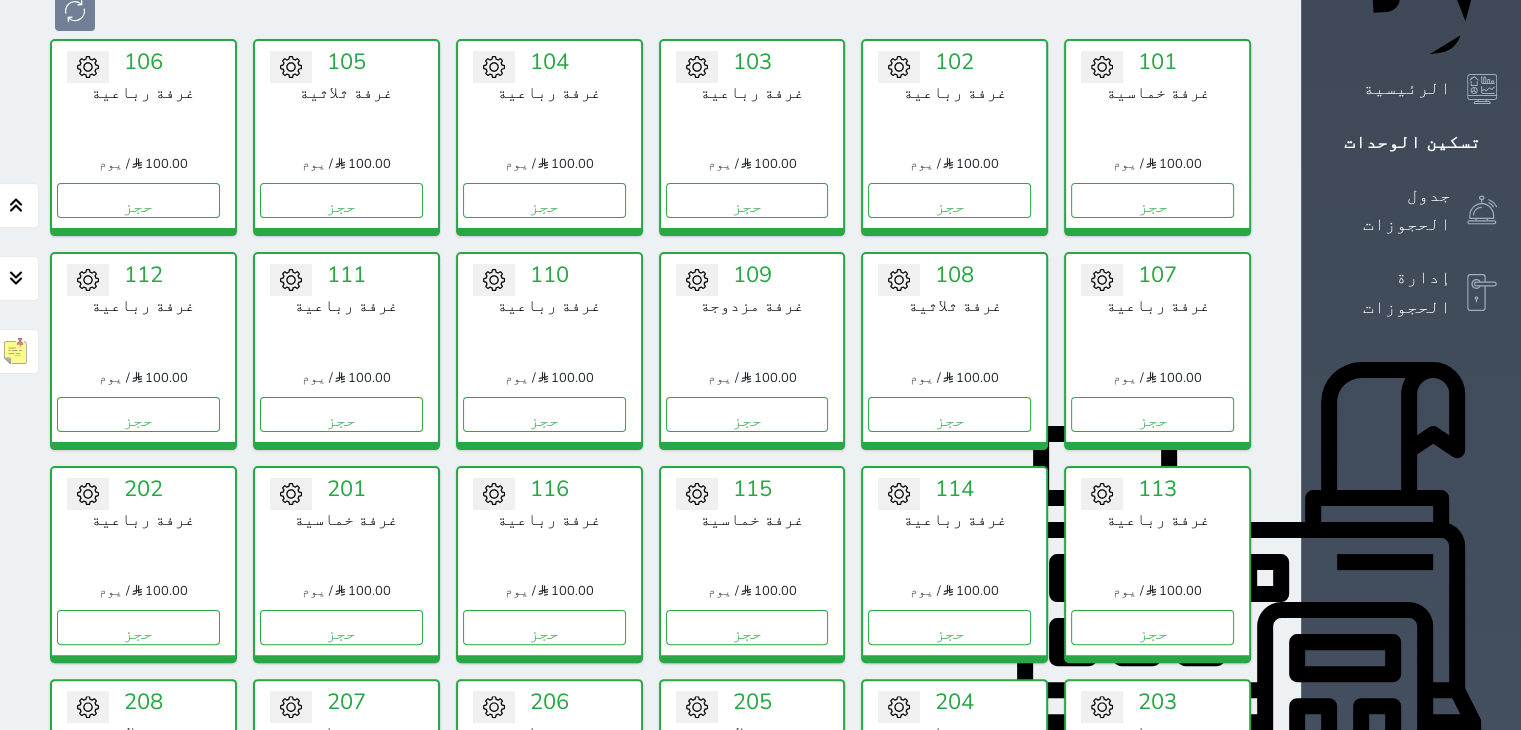 scroll, scrollTop: 110, scrollLeft: 0, axis: vertical 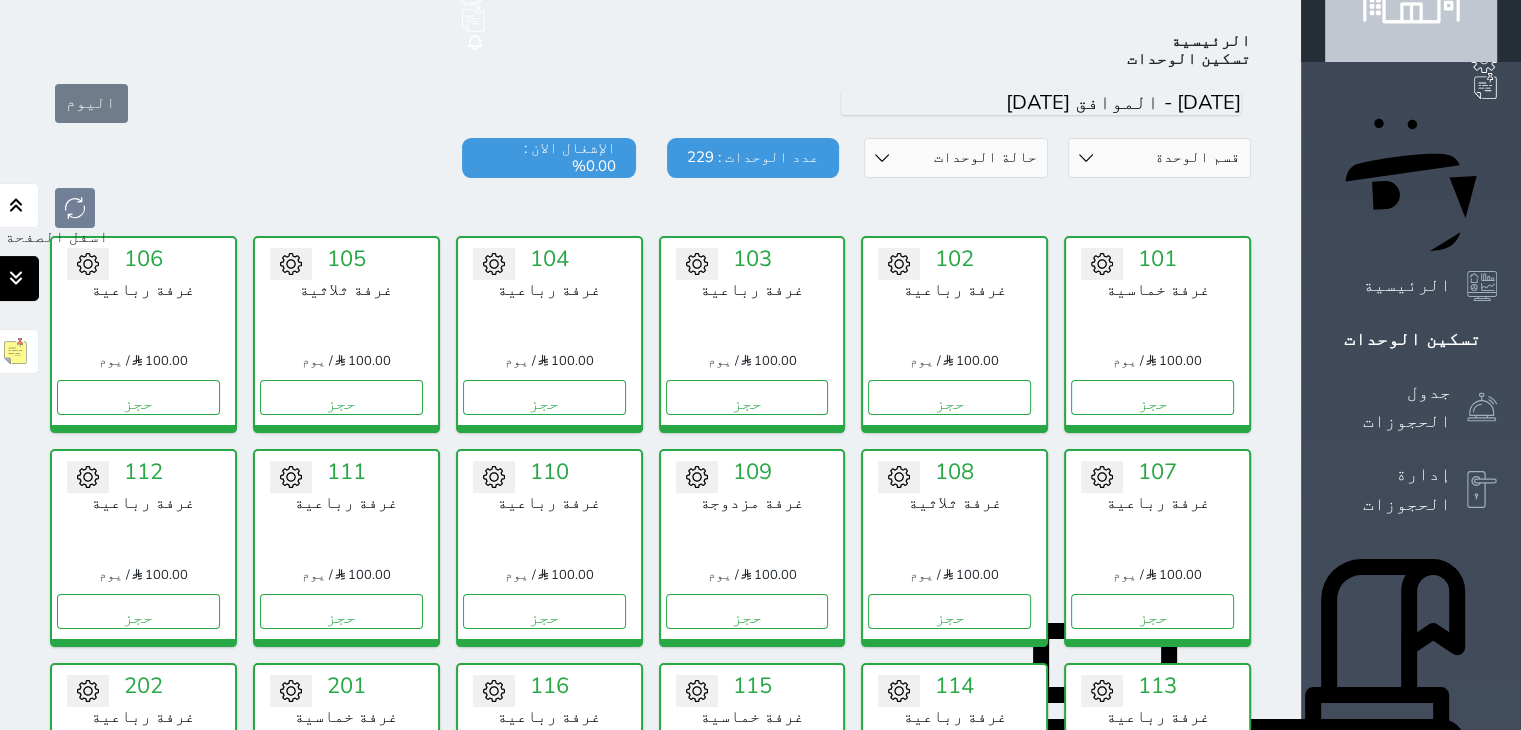 click at bounding box center [16, 278] 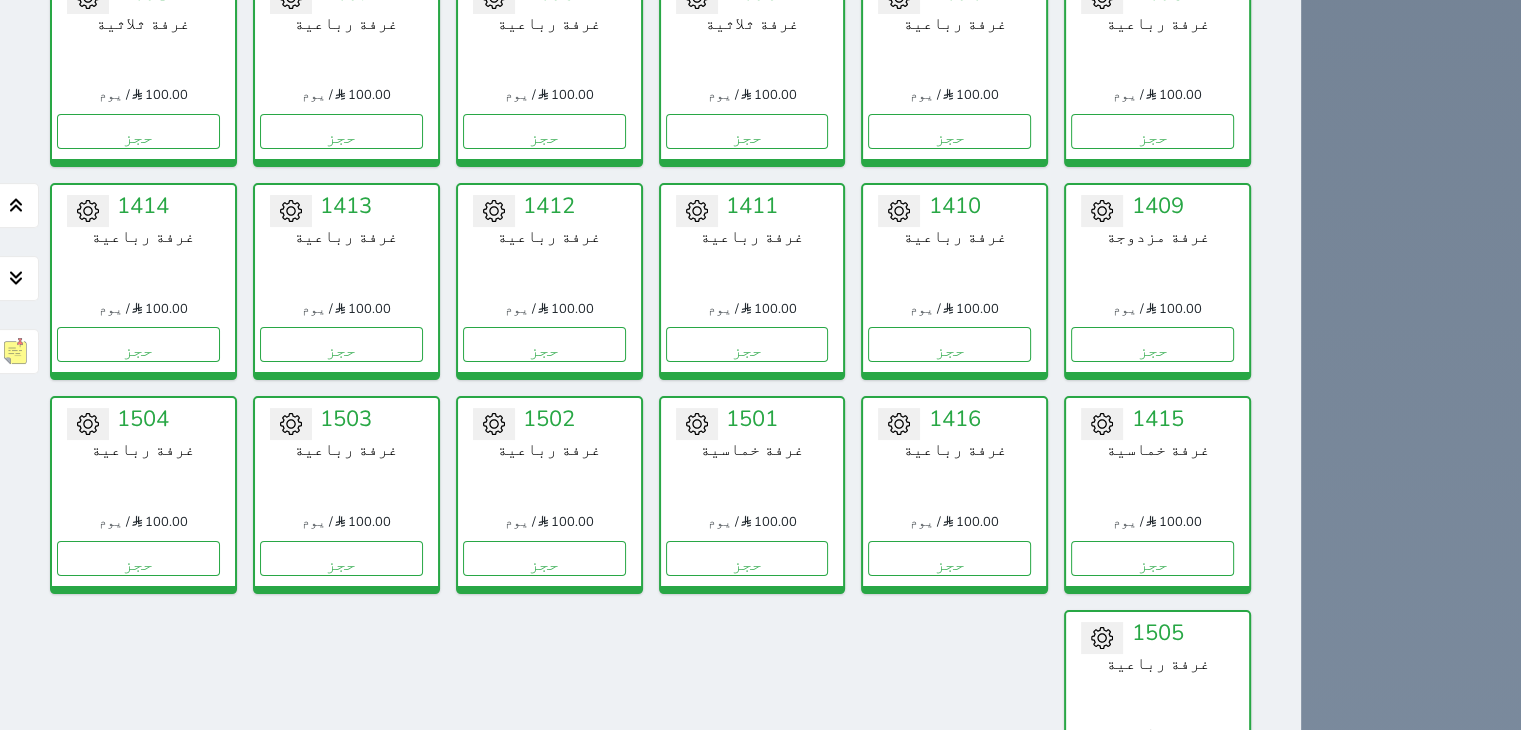 scroll, scrollTop: 7853, scrollLeft: 0, axis: vertical 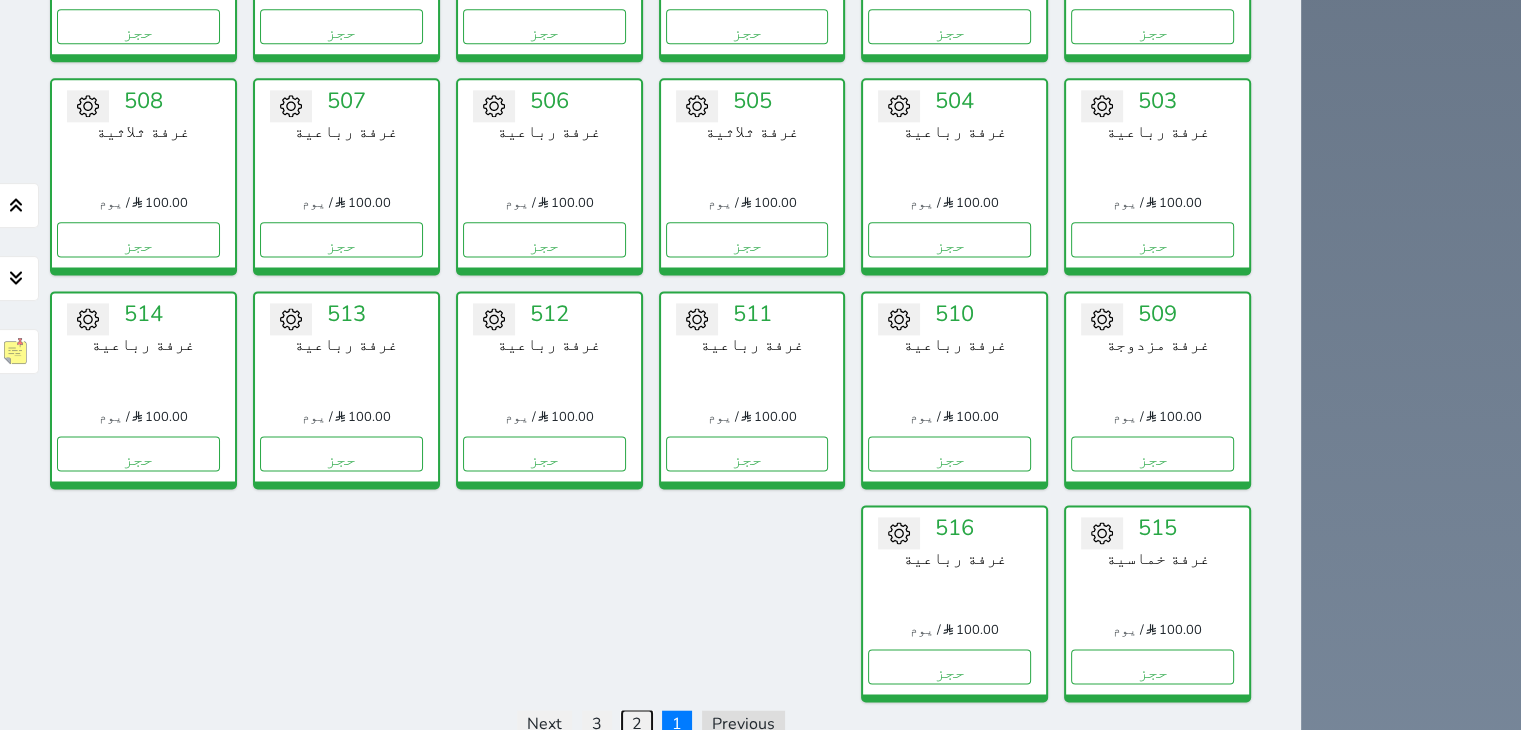 click on "2" at bounding box center (637, 724) 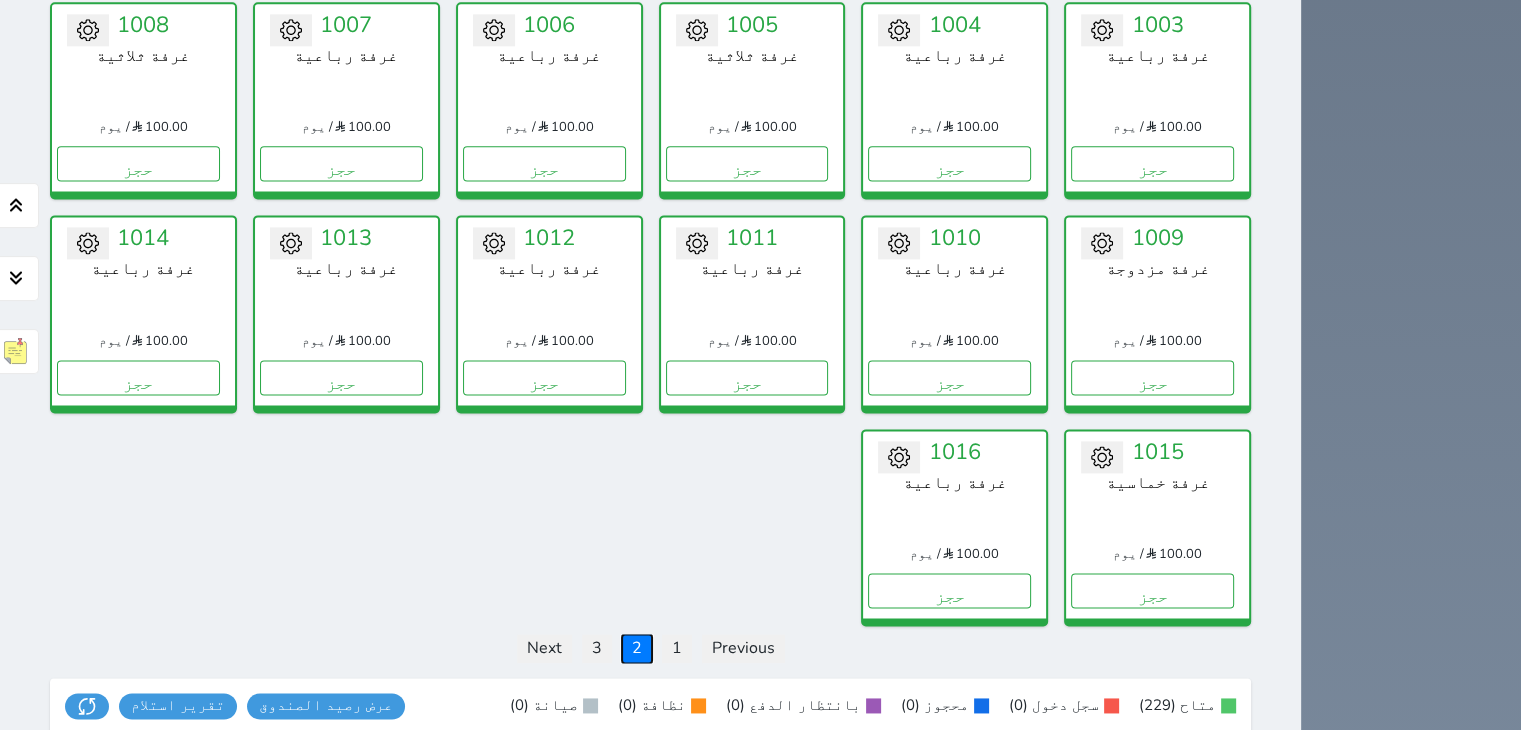 scroll, scrollTop: 2692, scrollLeft: 0, axis: vertical 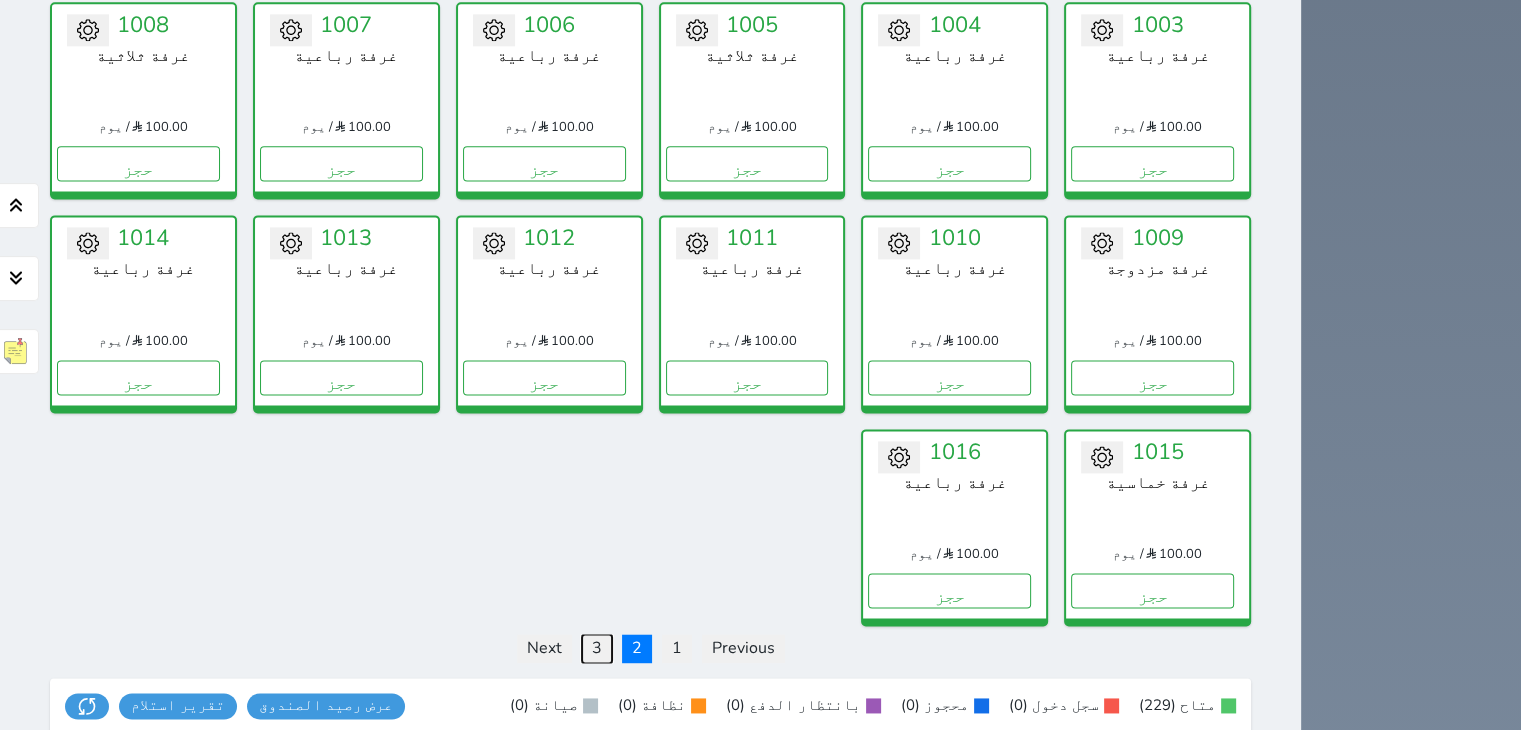 click on "3" at bounding box center (597, 648) 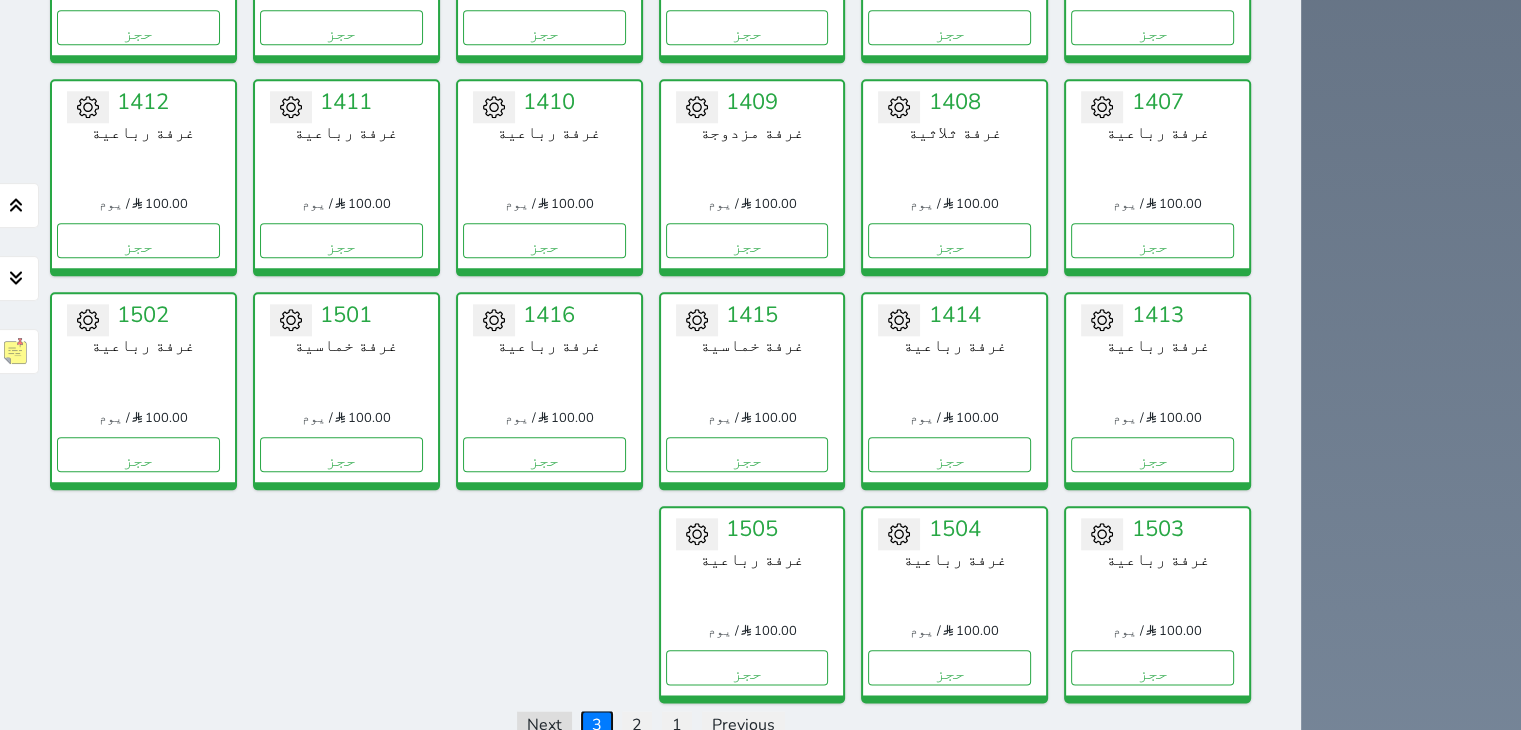 scroll, scrollTop: 2308, scrollLeft: 0, axis: vertical 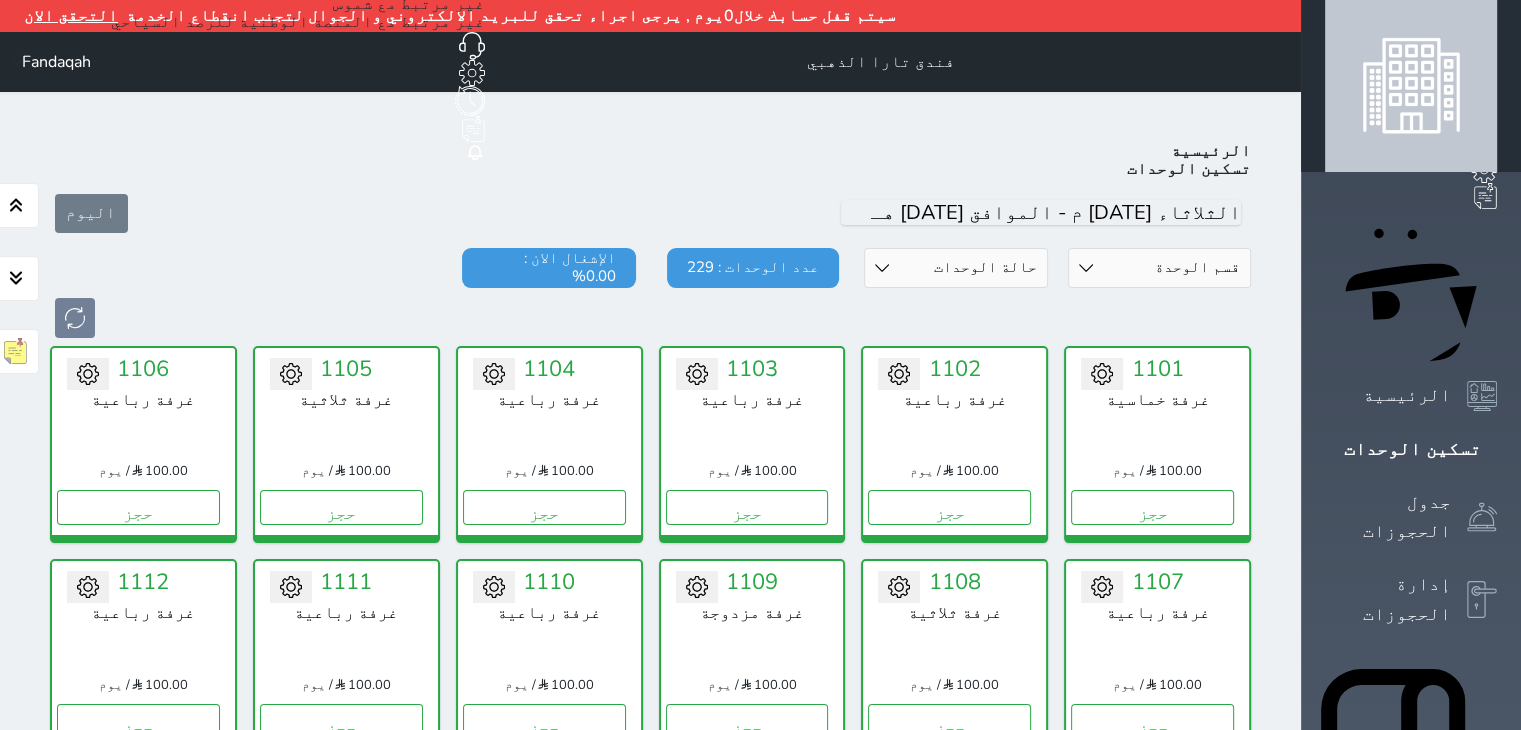 click on "حجز جماعي جديد   حجز جديد   غير مرتبط مع منصة زاتكا المرحلة الثانية   غير مرتبط مع شموس   غير مرتبط مع المنصة الوطنية للرصد السياحي             إشعار   الغرفة   النزيل   المصدر" at bounding box center [298, 62] 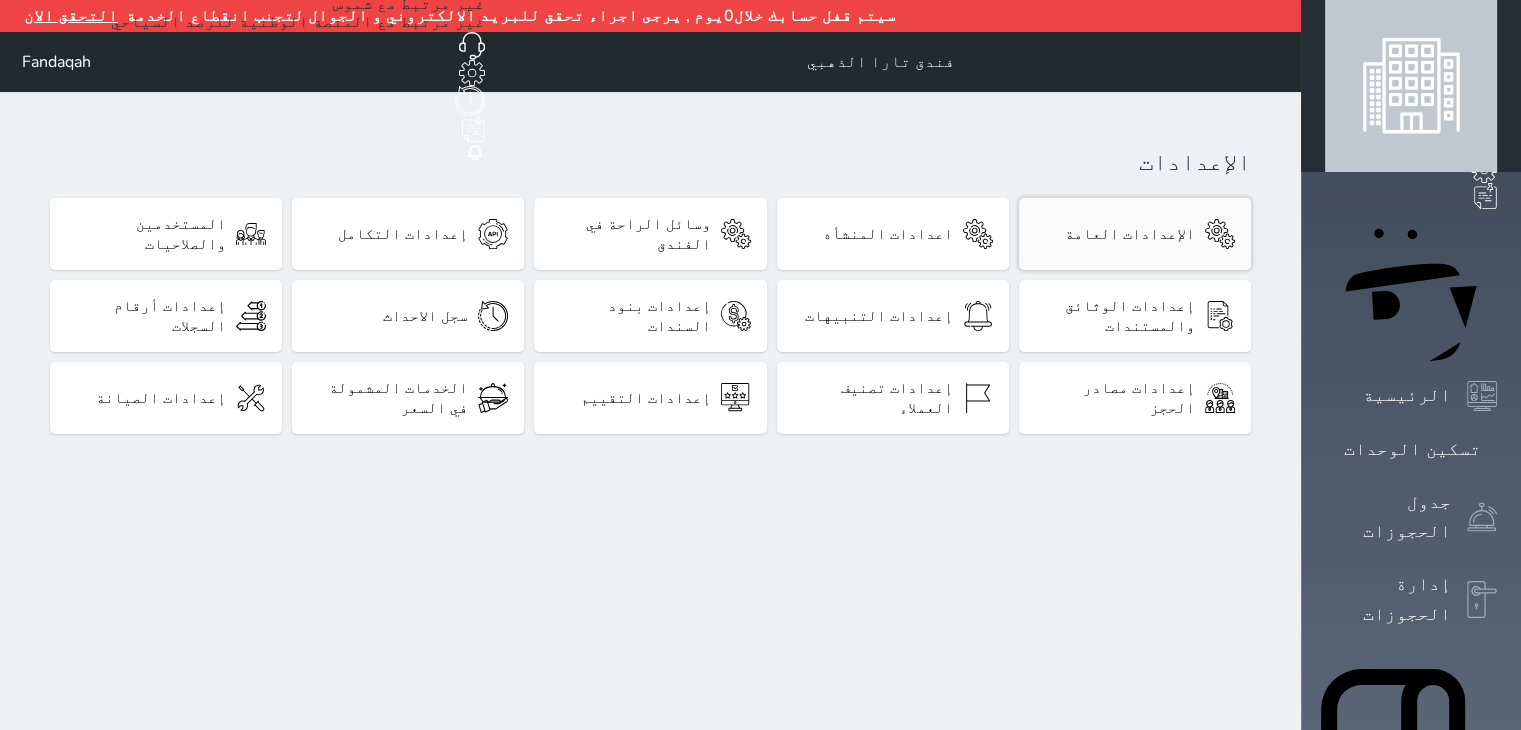 click on "الإعدادات العامة" at bounding box center [1135, 234] 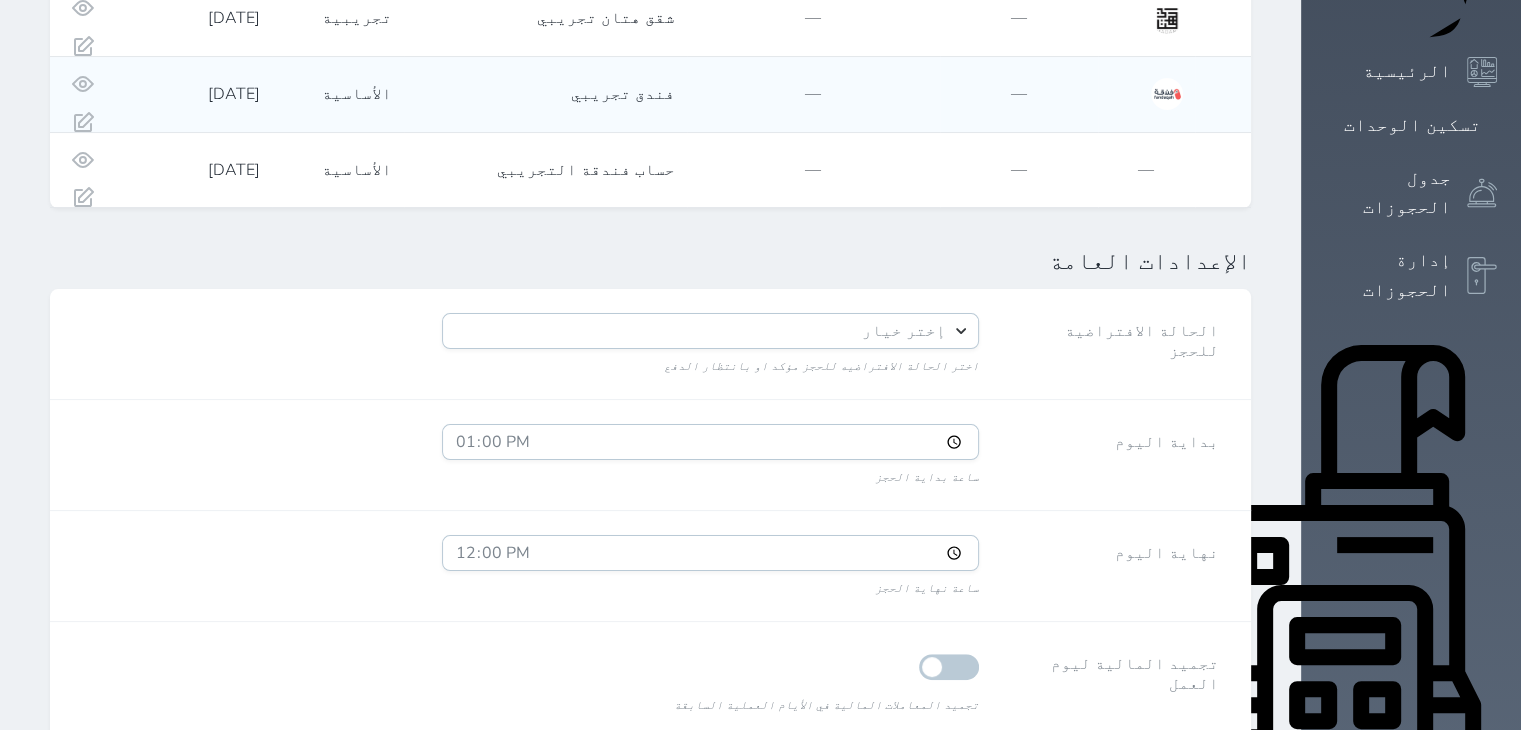 scroll, scrollTop: 326, scrollLeft: 0, axis: vertical 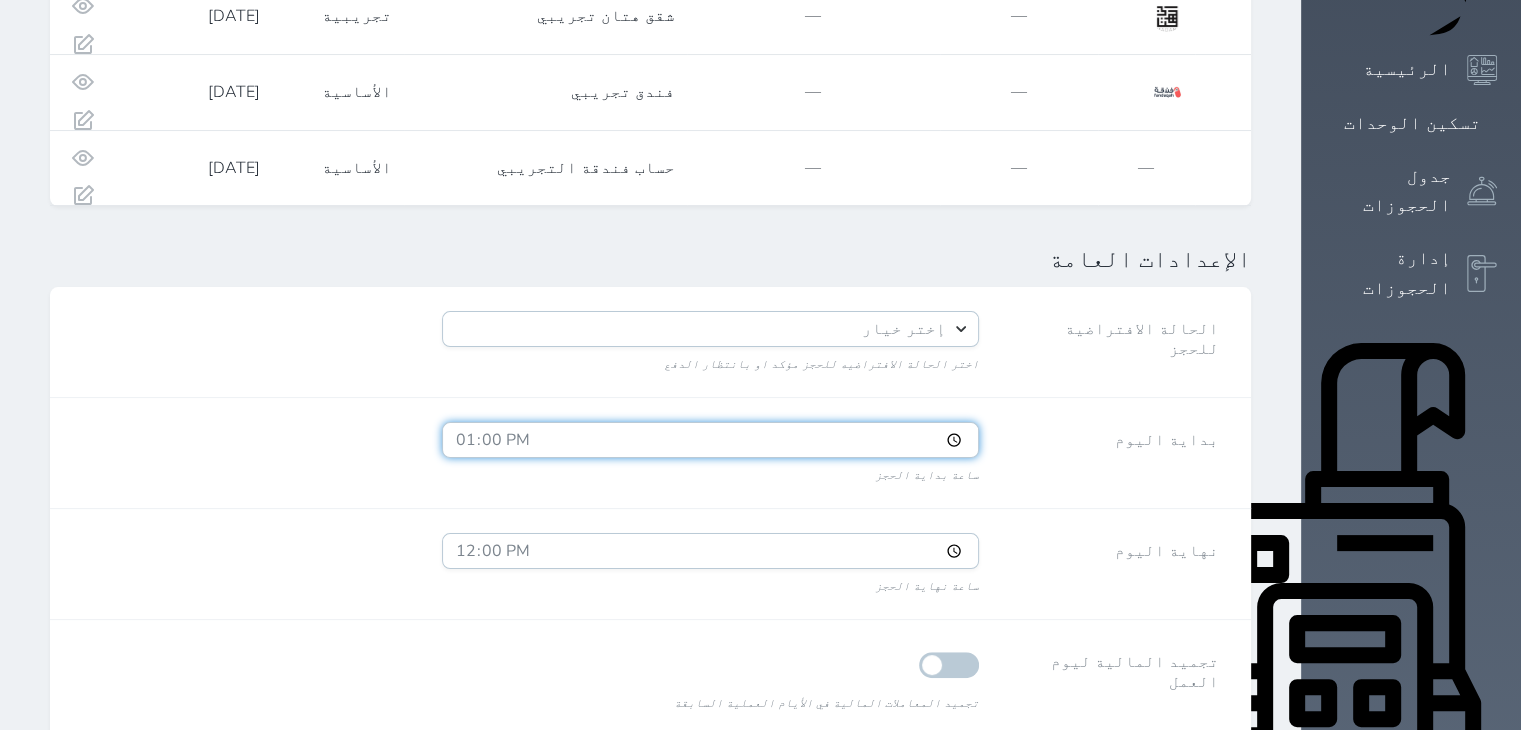 click on "13:00" at bounding box center [710, 440] 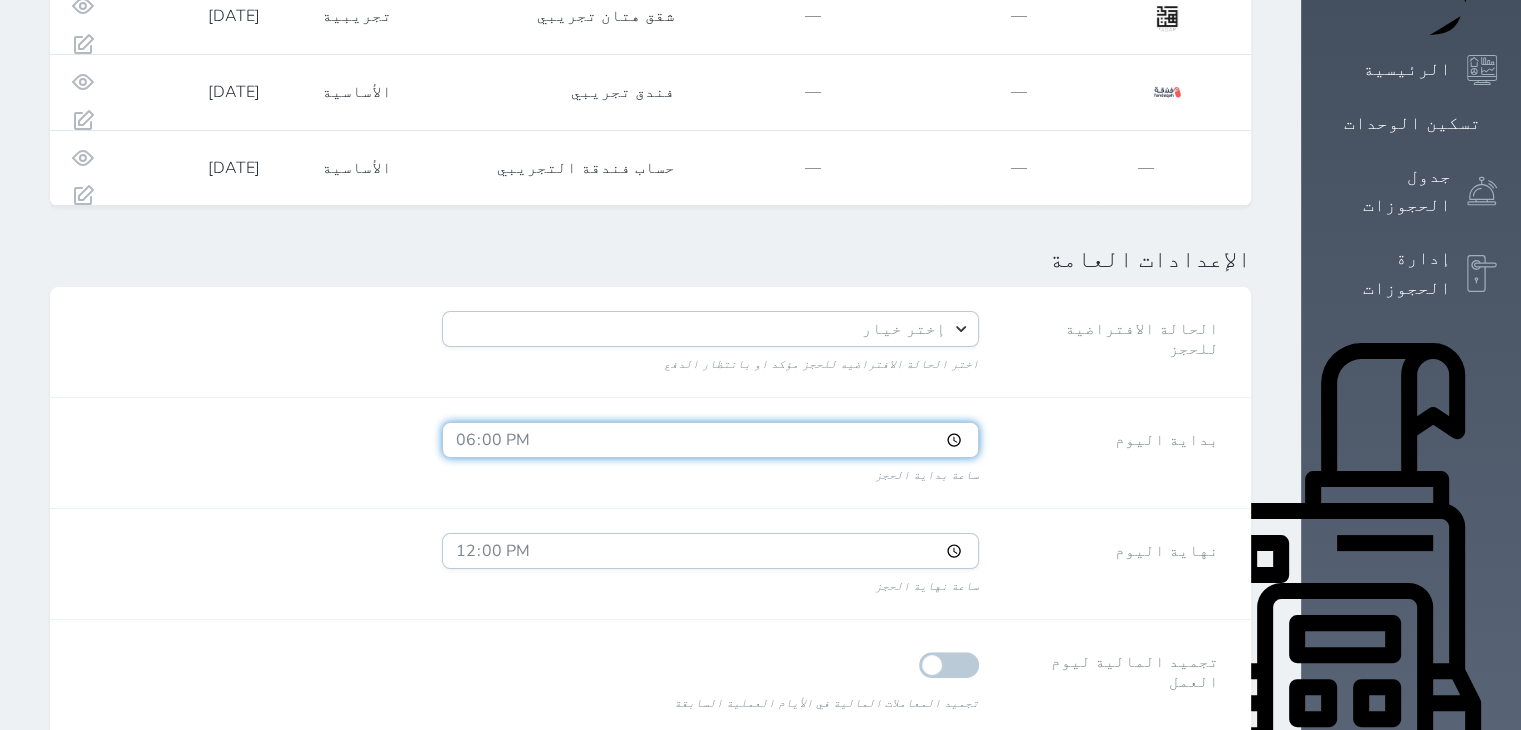 click on "18:00" at bounding box center [710, 440] 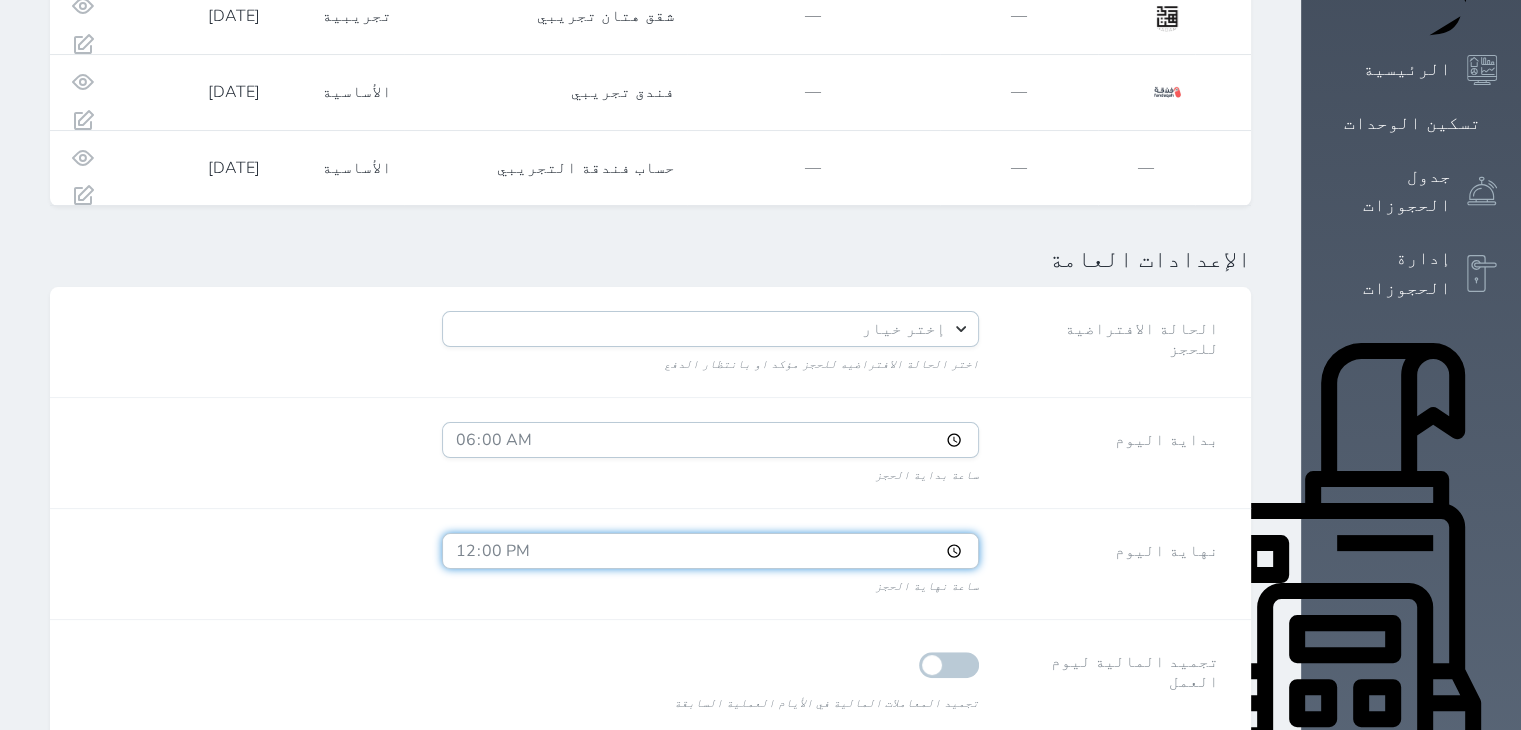click on "12:00" at bounding box center (710, 551) 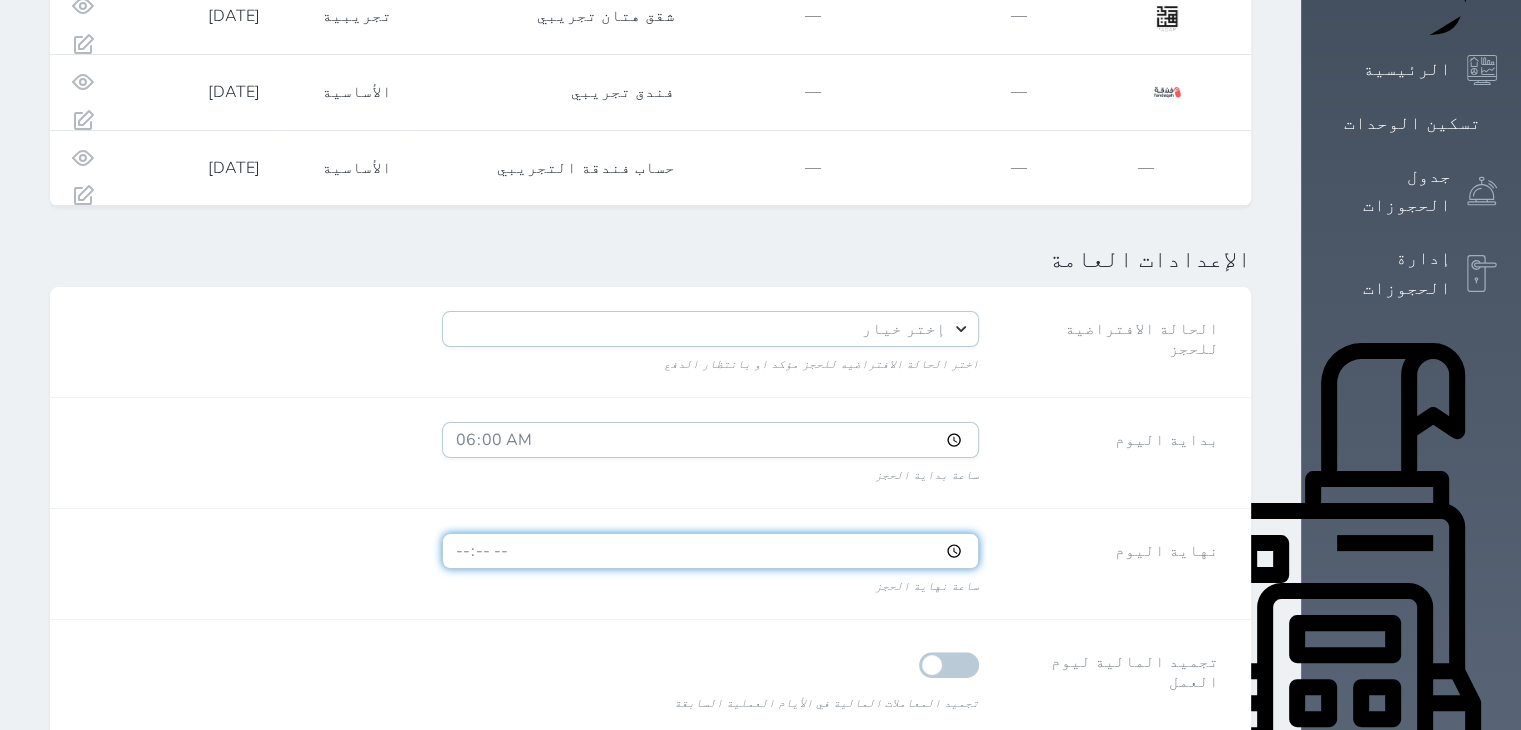 type on "15:00" 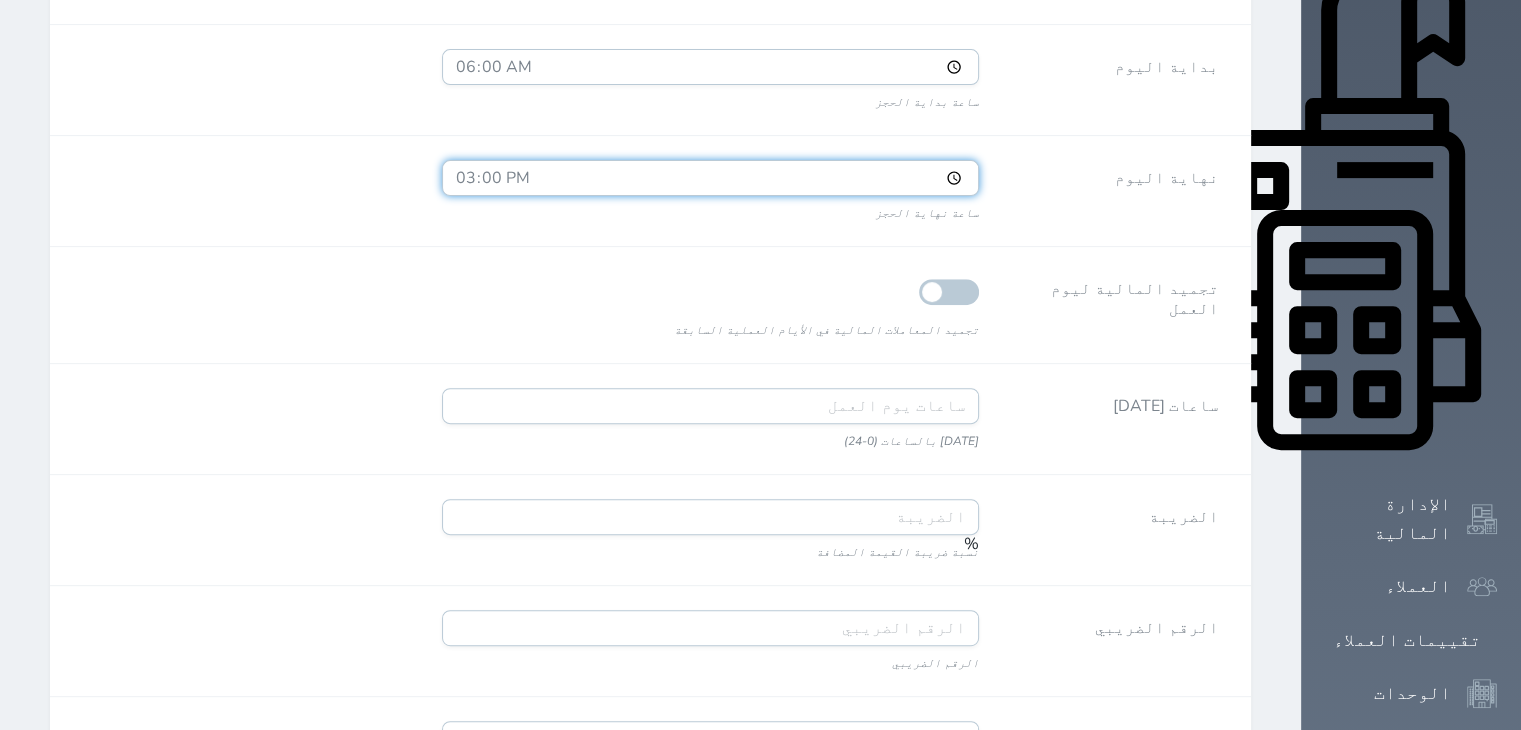 scroll, scrollTop: 700, scrollLeft: 0, axis: vertical 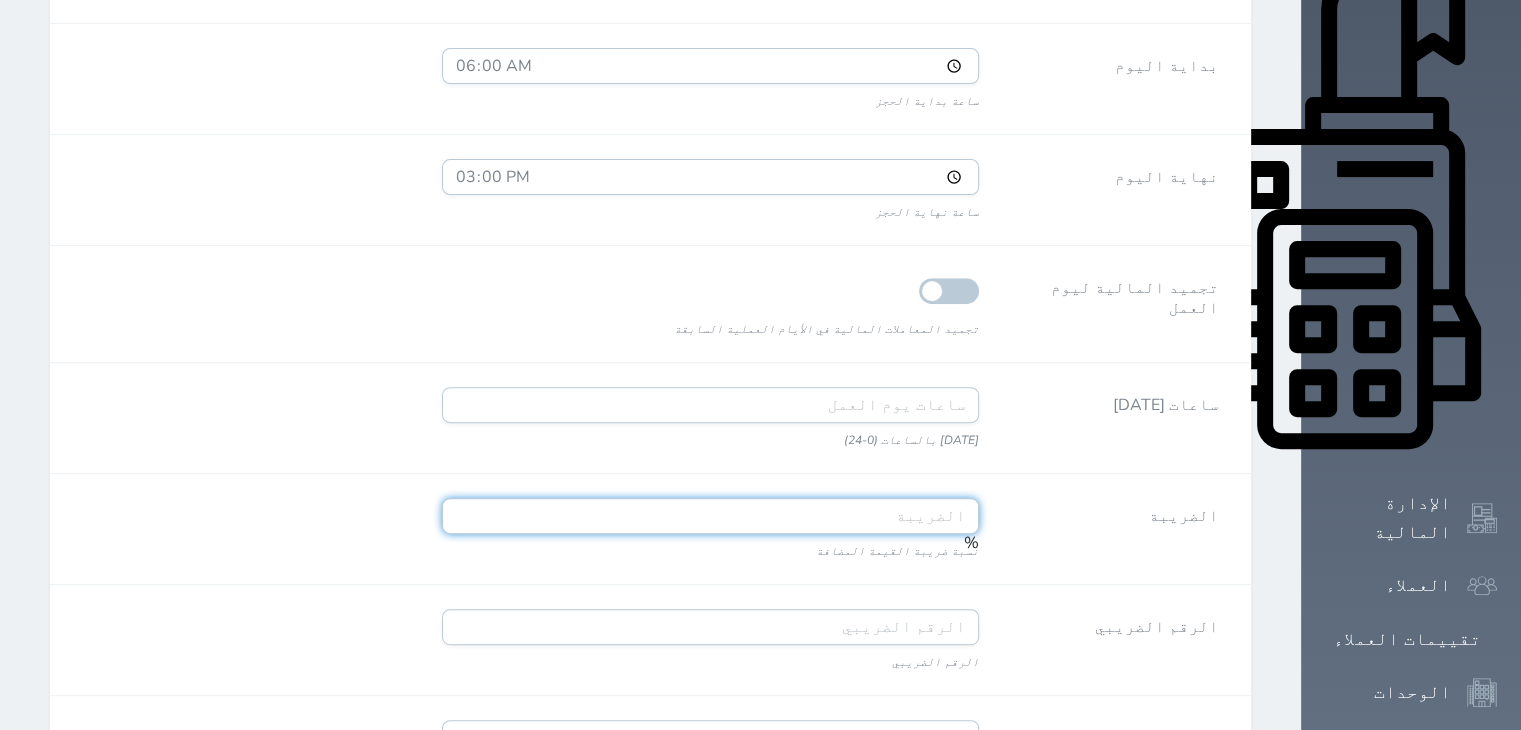 click on "الضريبة" at bounding box center (710, 516) 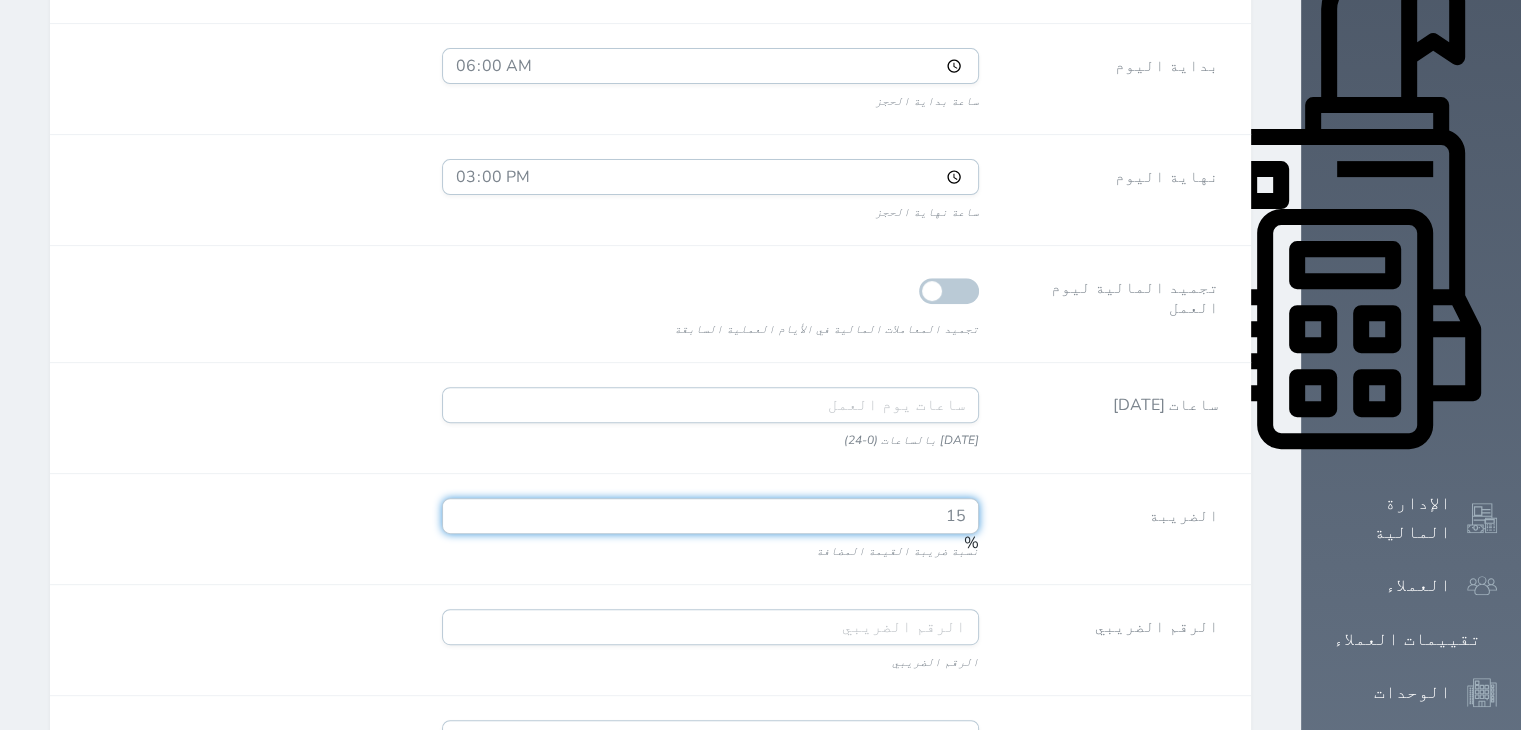 type on "15" 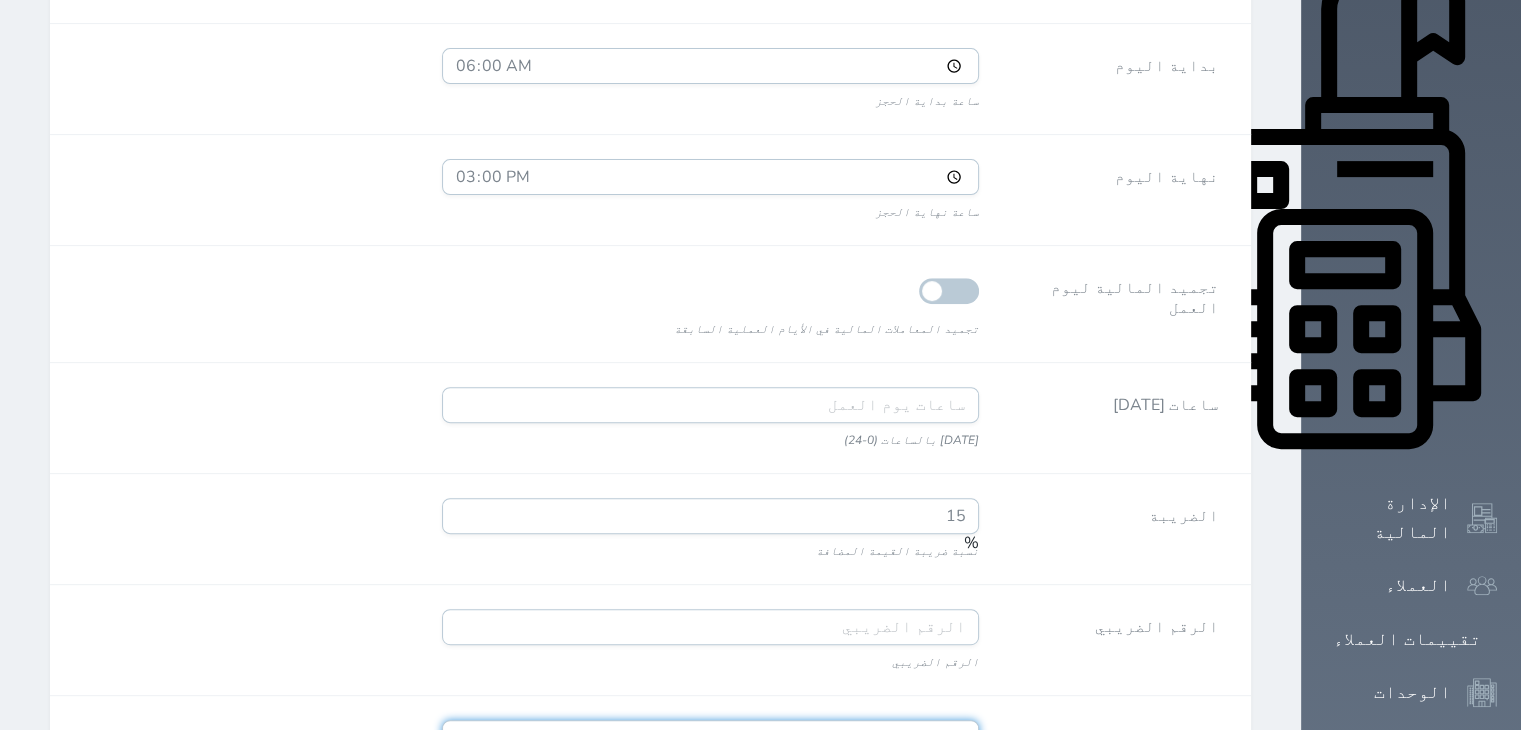 click on "رسوم إشغال مرافق الايواء" at bounding box center [710, 738] 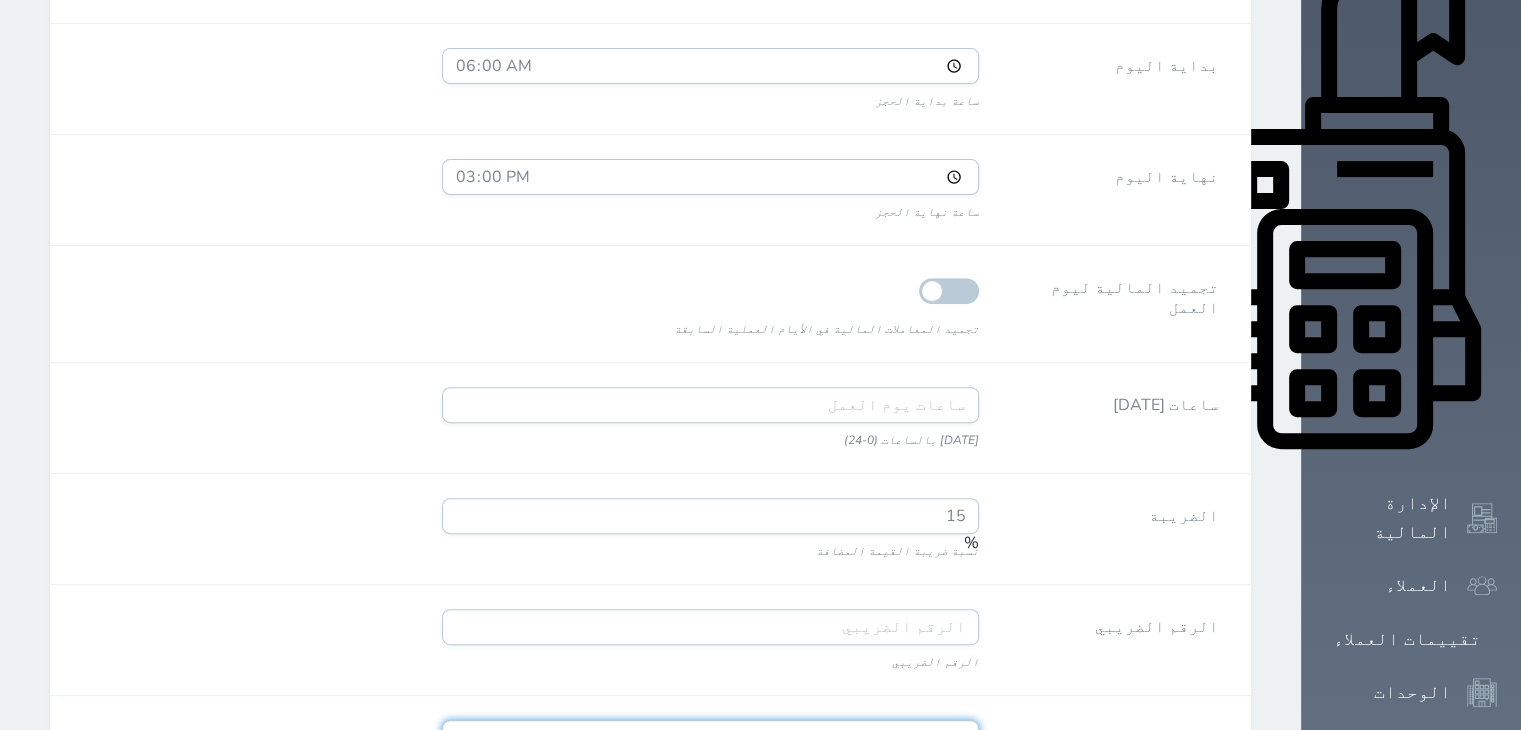 type on "2.5" 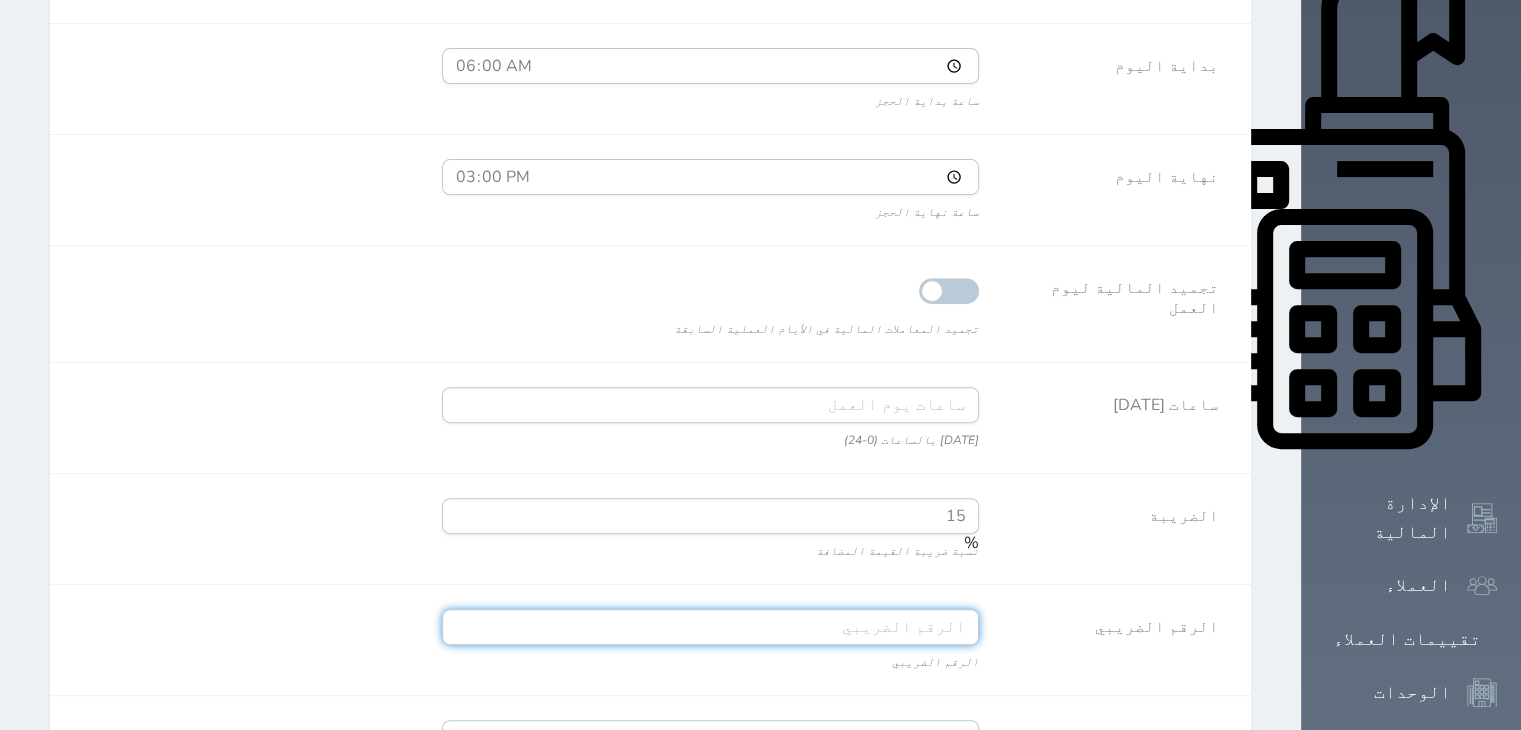 click on "الرقم الضريبي" at bounding box center [710, 627] 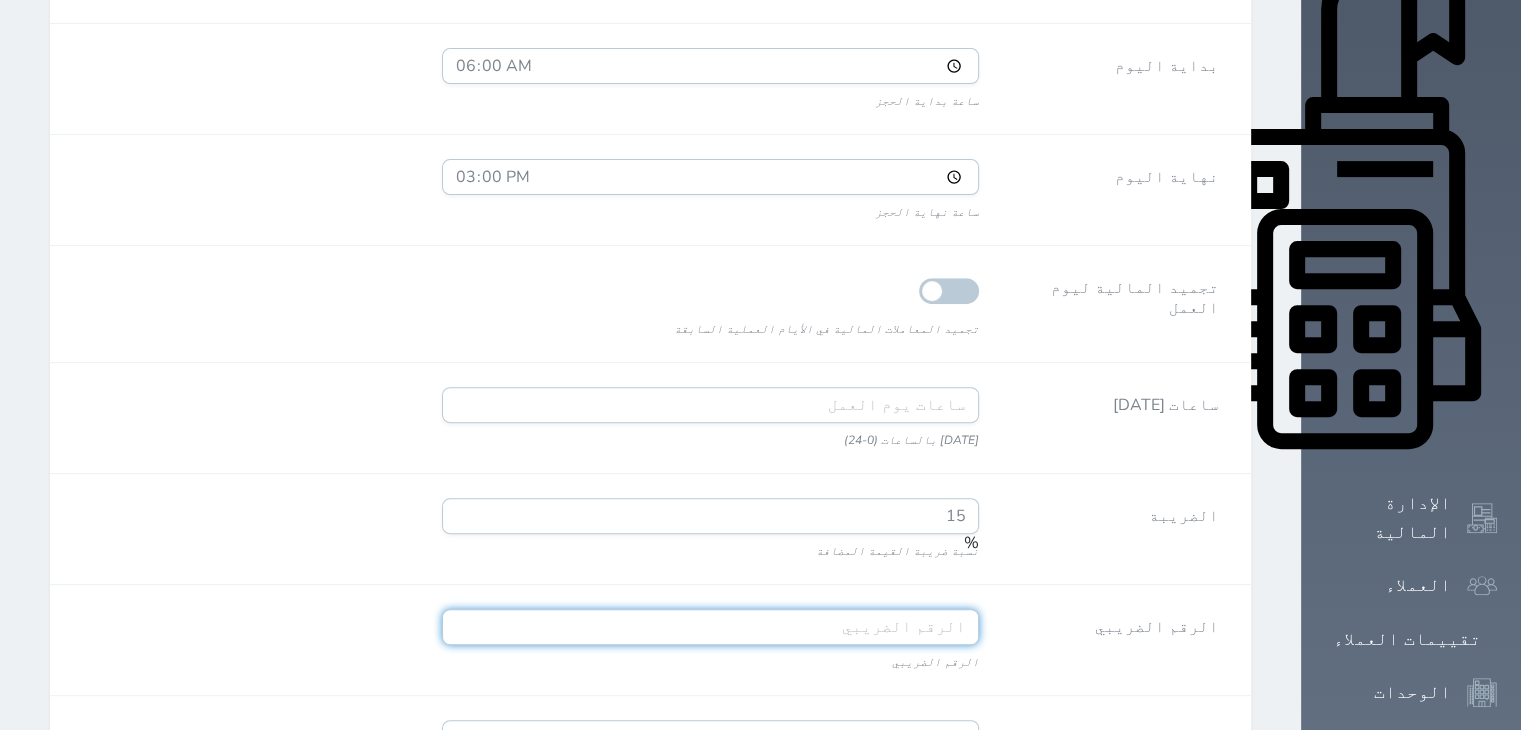 paste on "311287872500003" 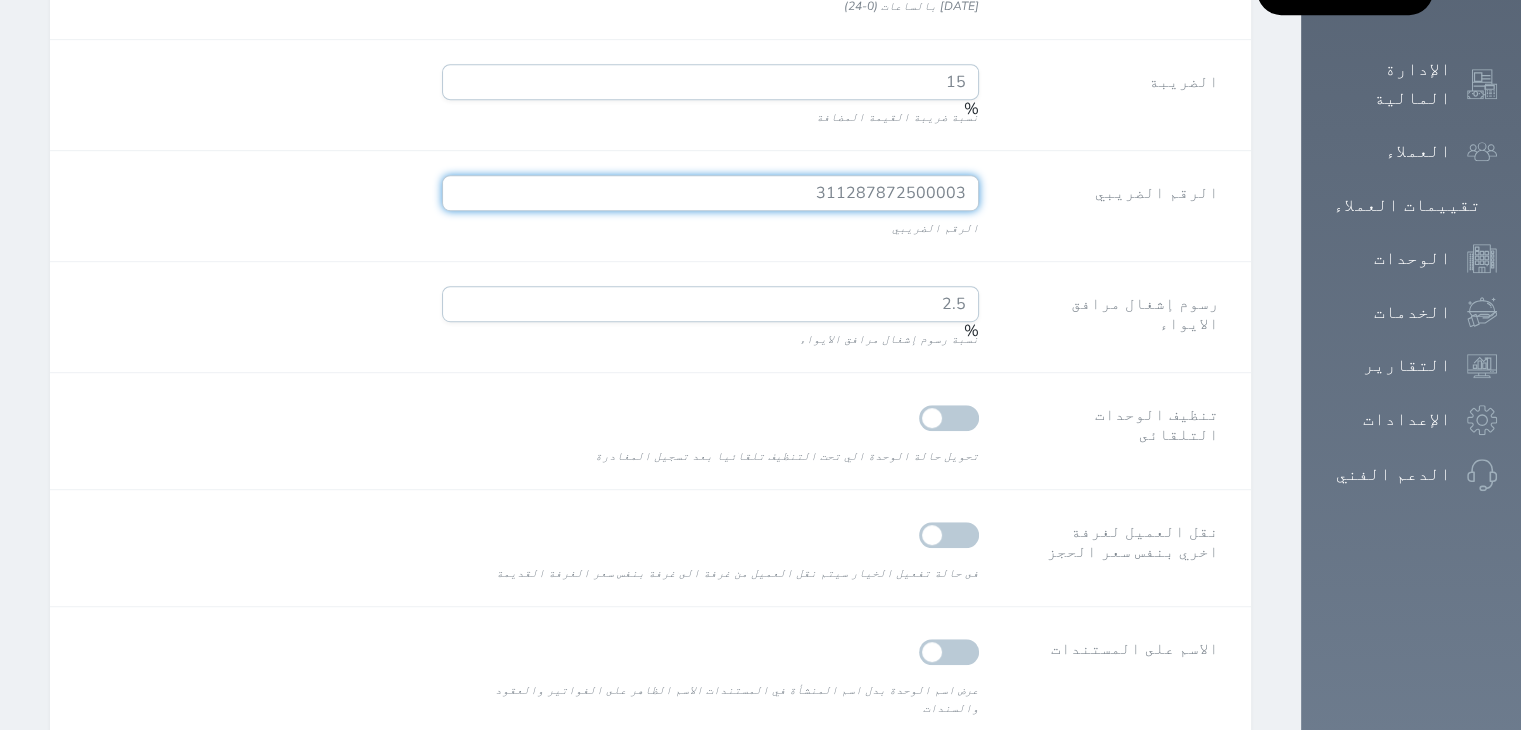 scroll, scrollTop: 1135, scrollLeft: 0, axis: vertical 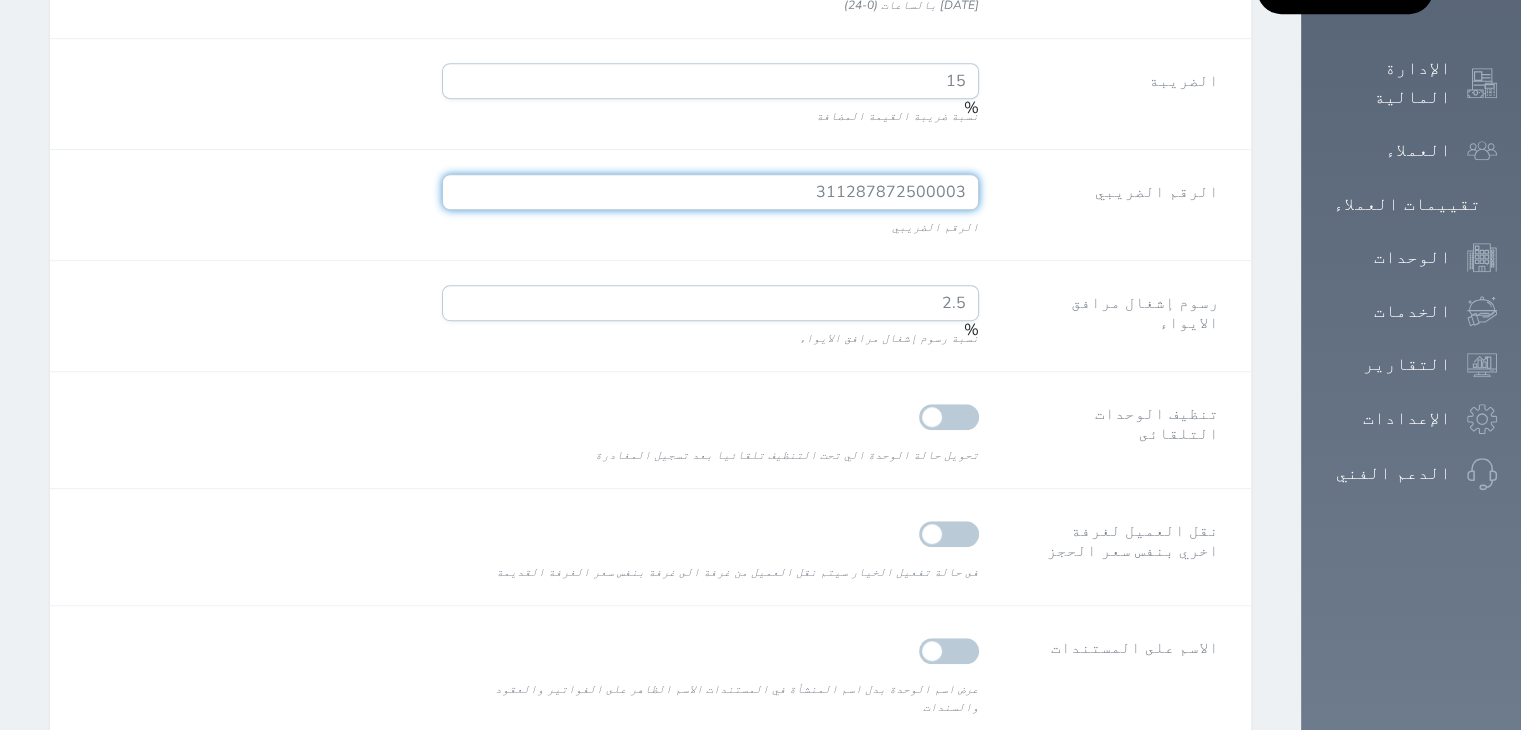 type on "311287872500003" 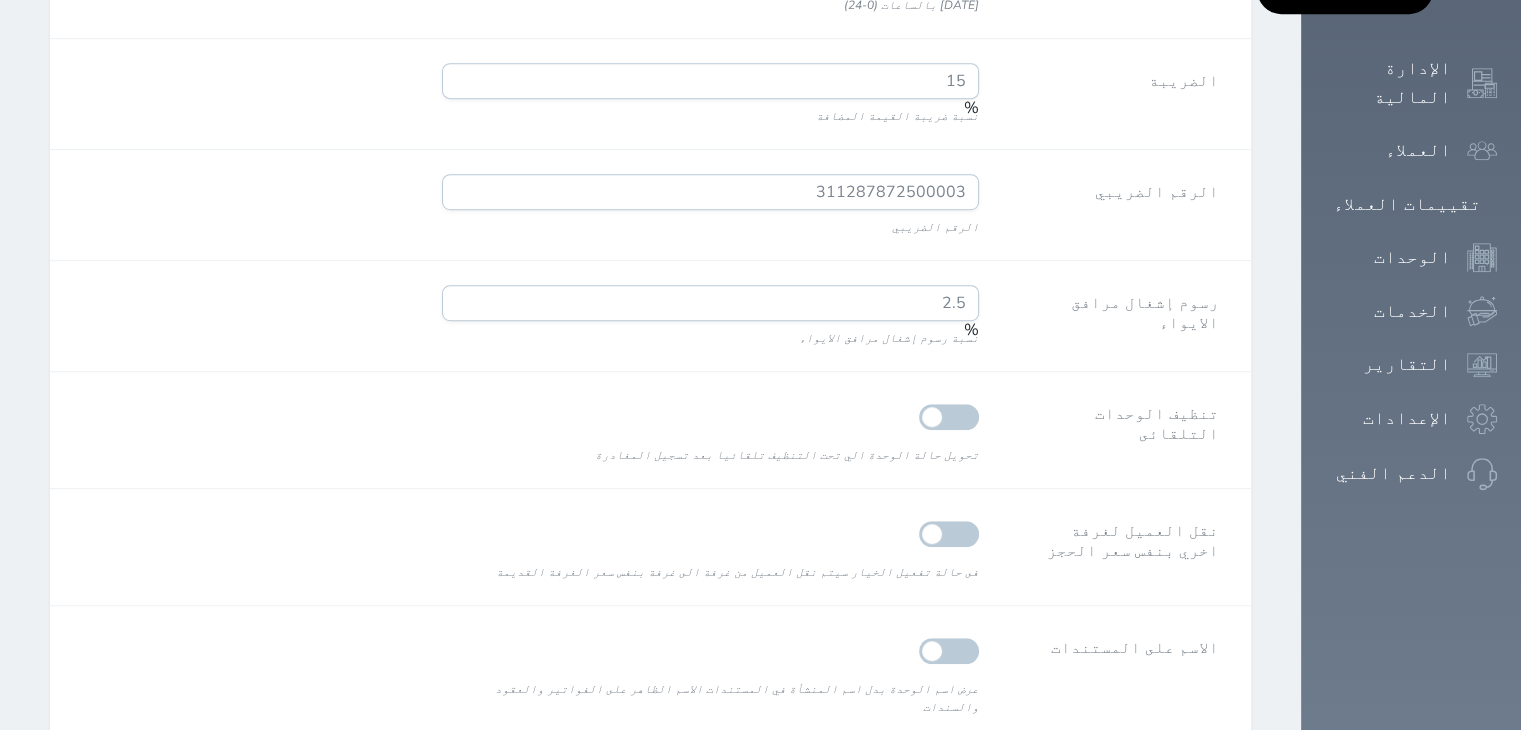 click at bounding box center [949, 417] 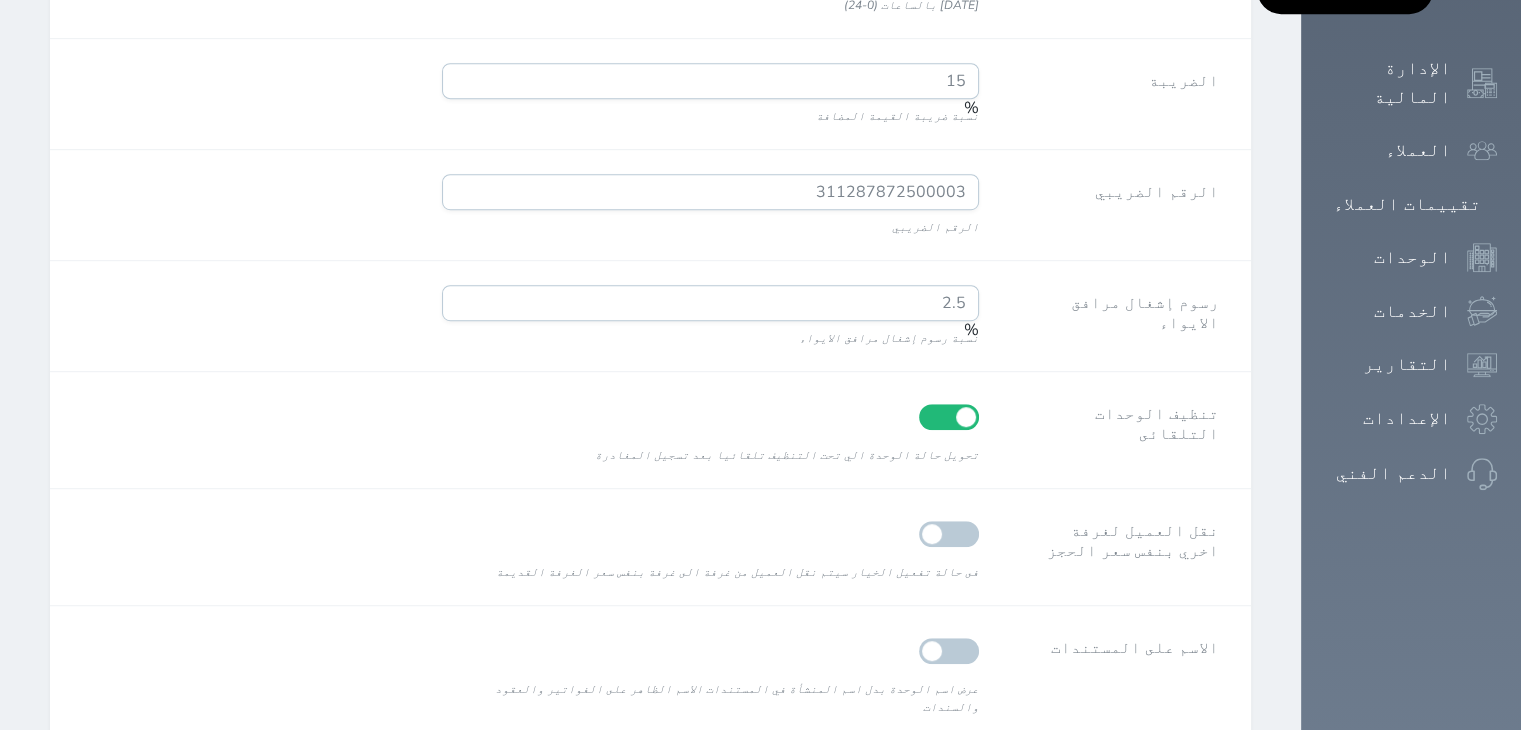 click at bounding box center [949, 534] 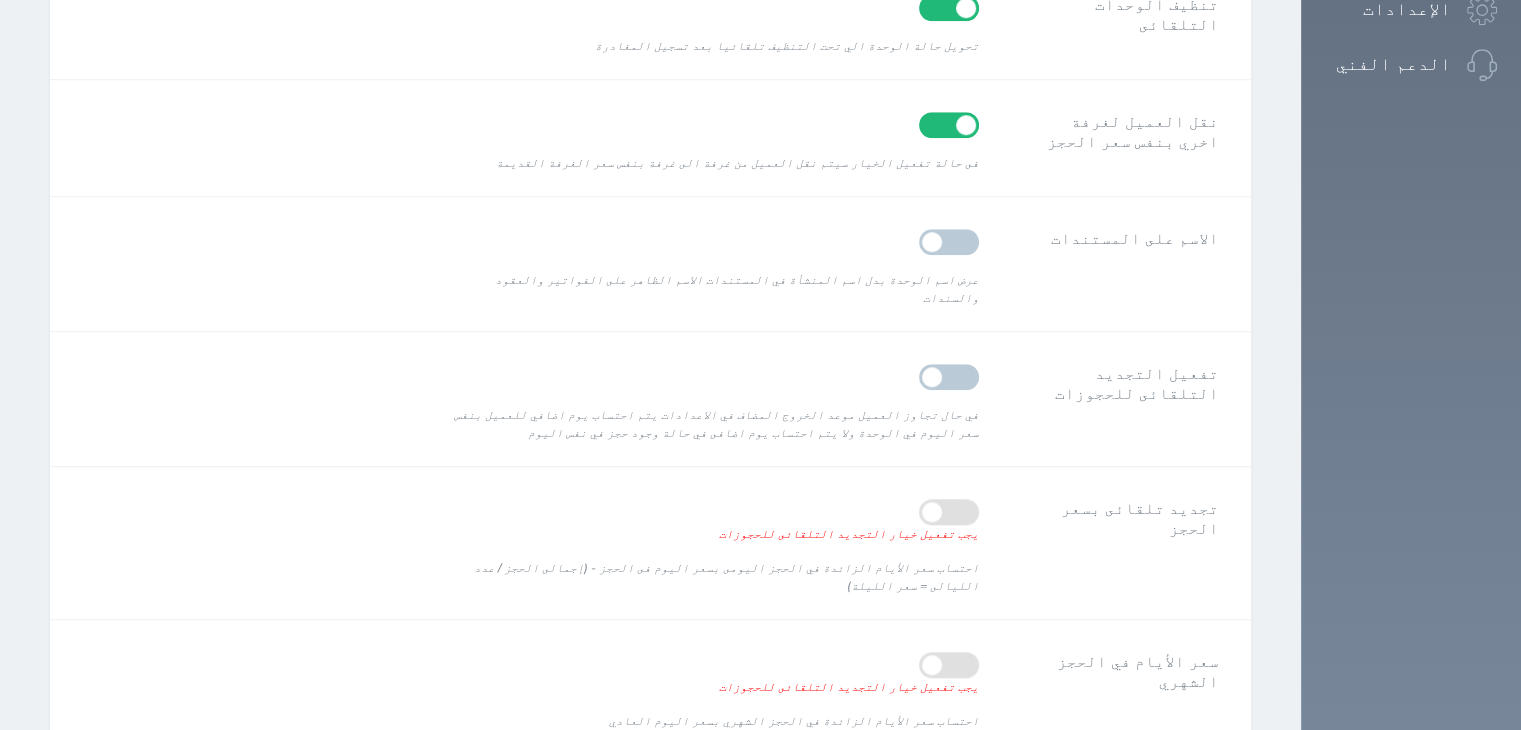 scroll, scrollTop: 1584, scrollLeft: 0, axis: vertical 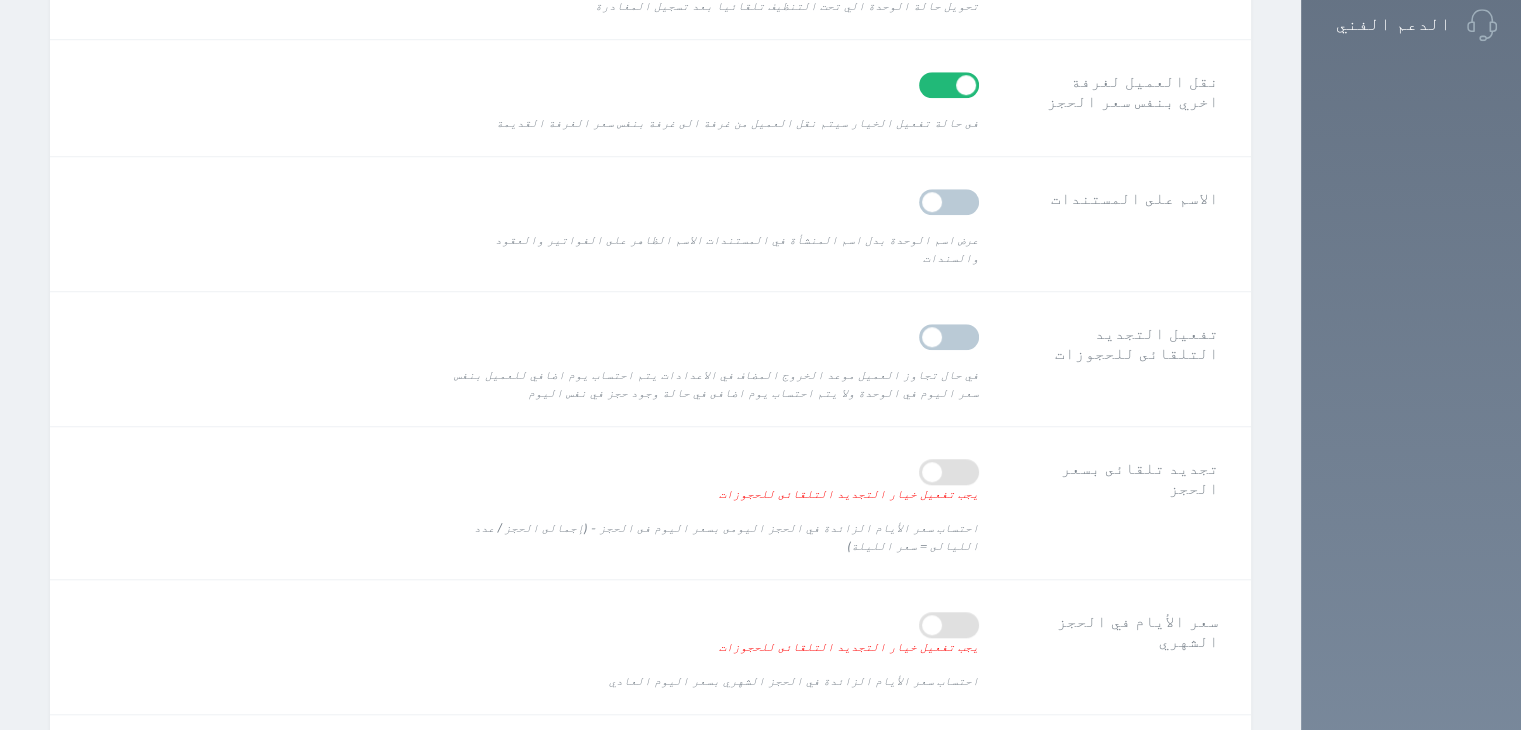 click on "حفظ الإعدادات" at bounding box center [1141, 865] 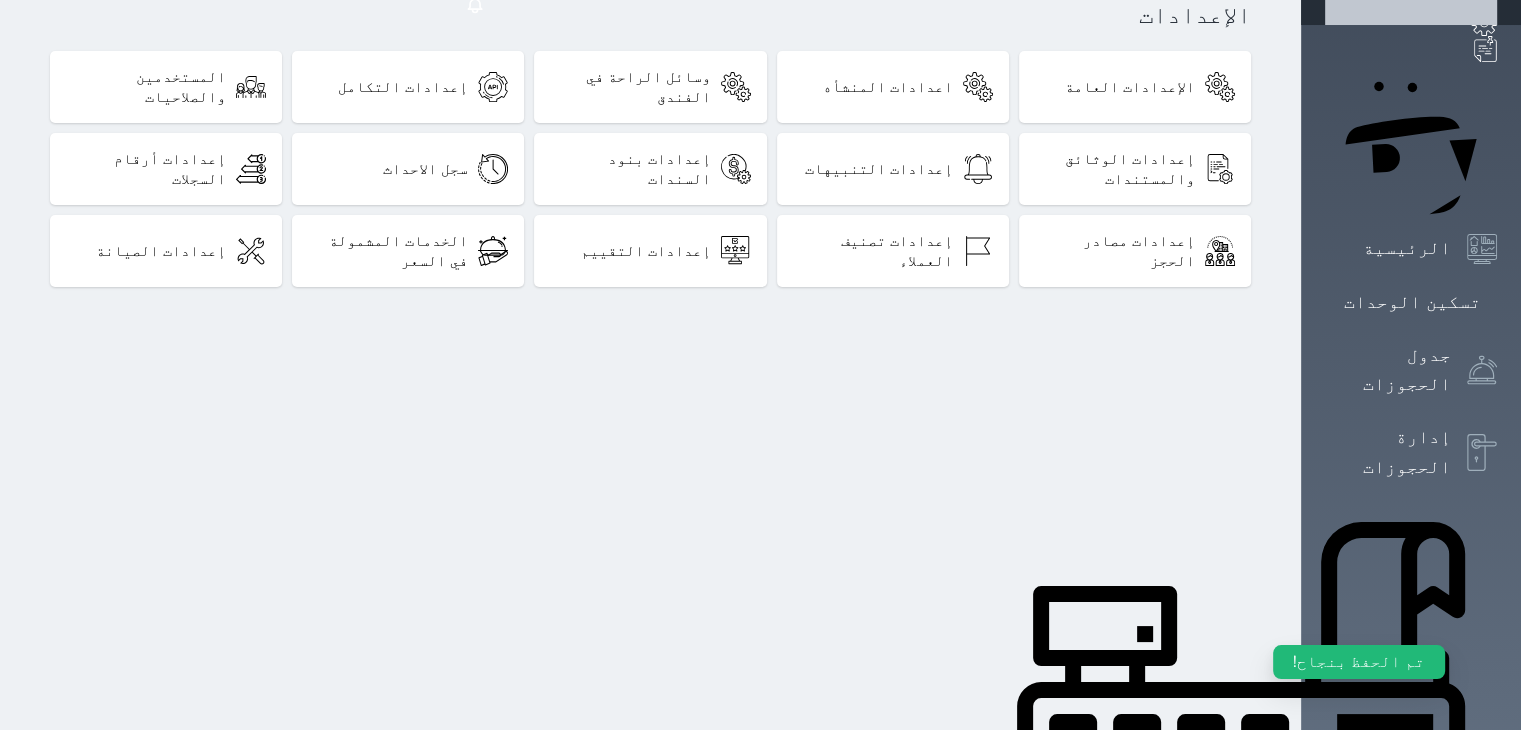 scroll, scrollTop: 110, scrollLeft: 0, axis: vertical 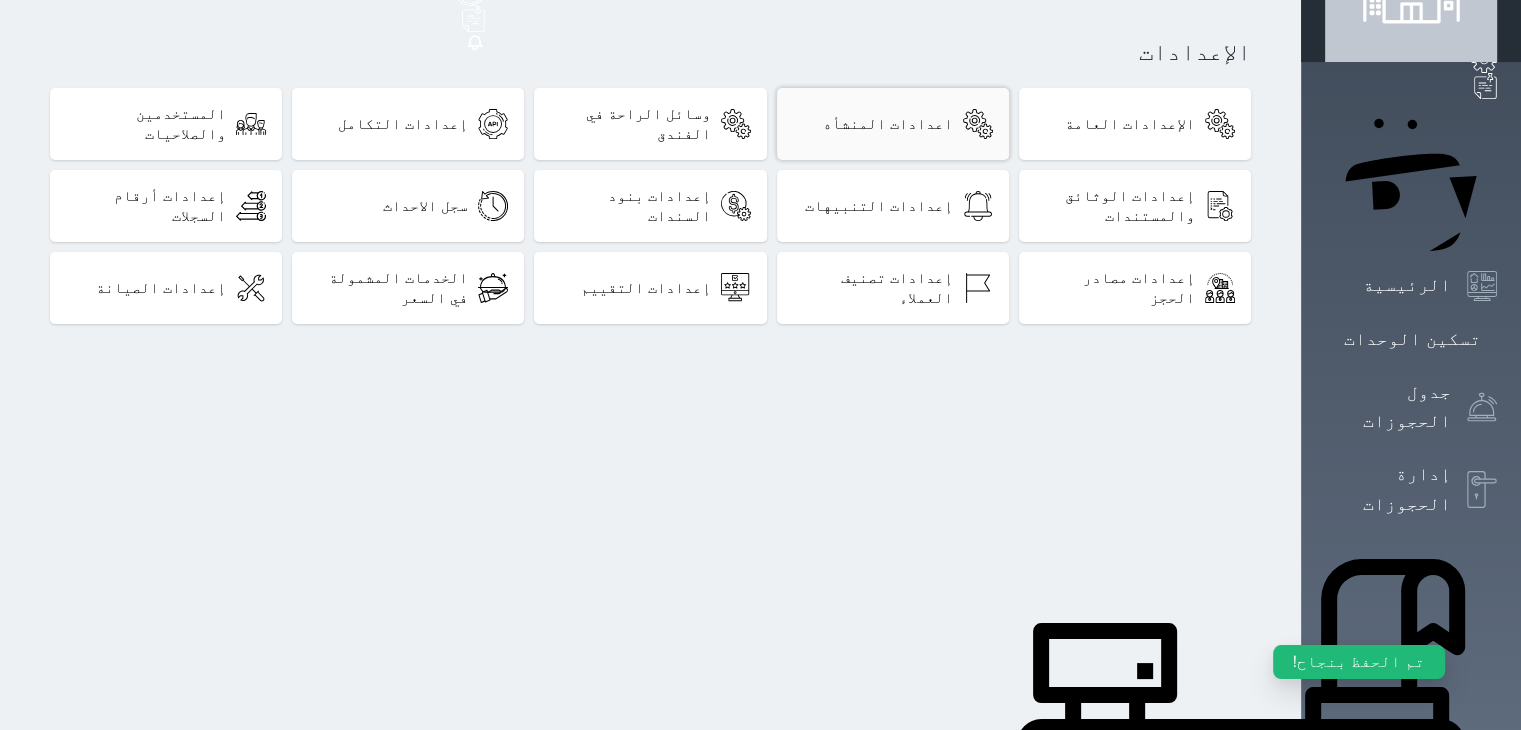 click on "اعدادات المنشأه" at bounding box center [888, 124] 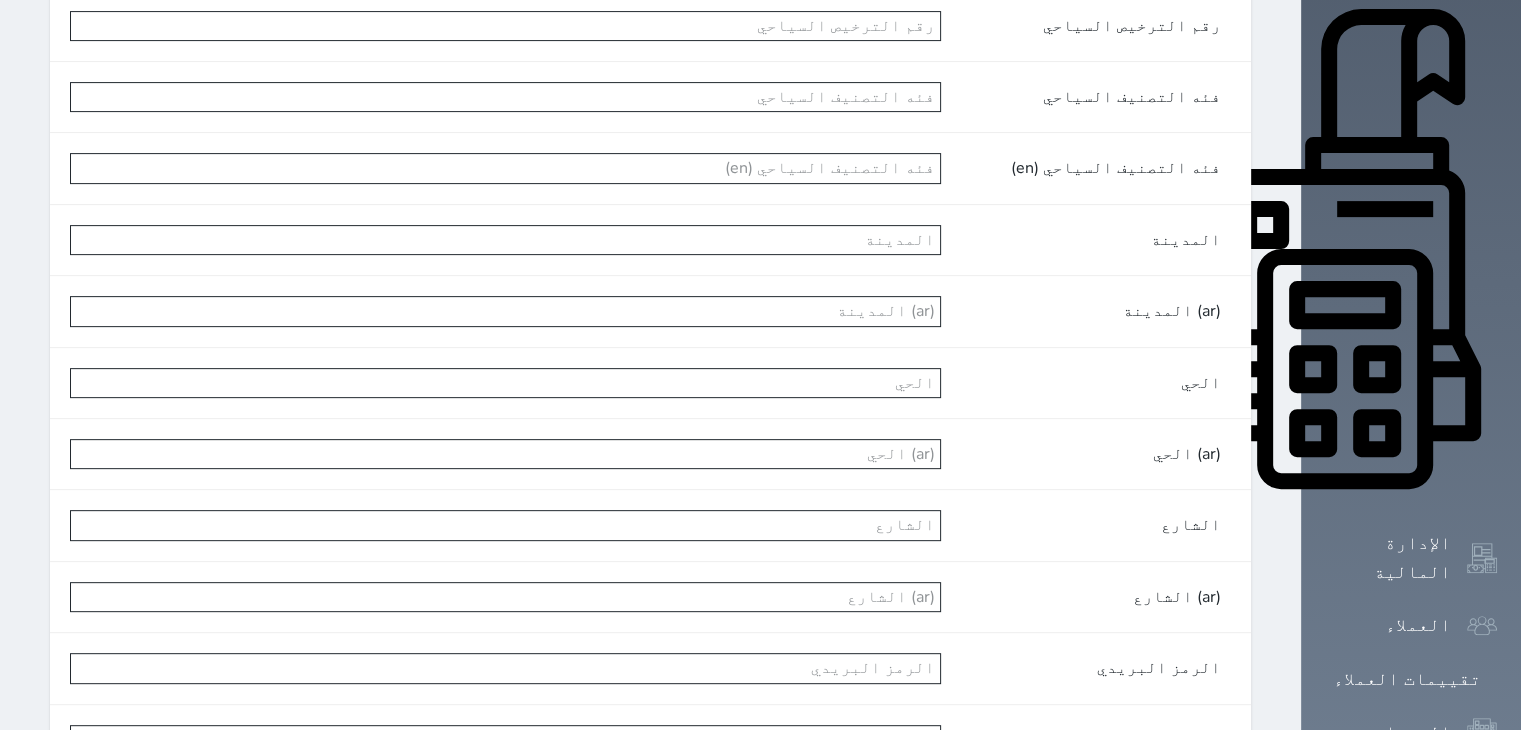 scroll, scrollTop: 1023, scrollLeft: 0, axis: vertical 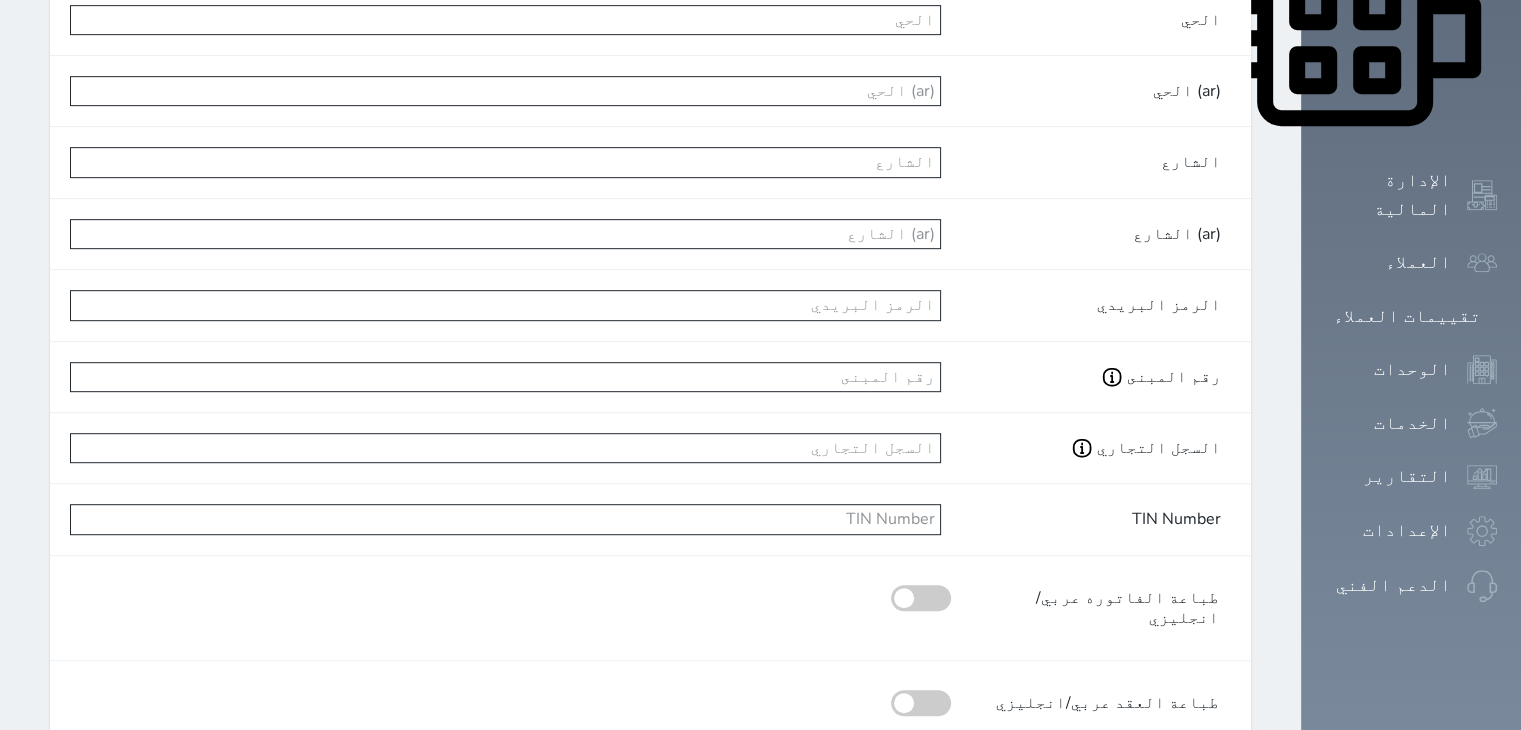 click at bounding box center (921, 598) 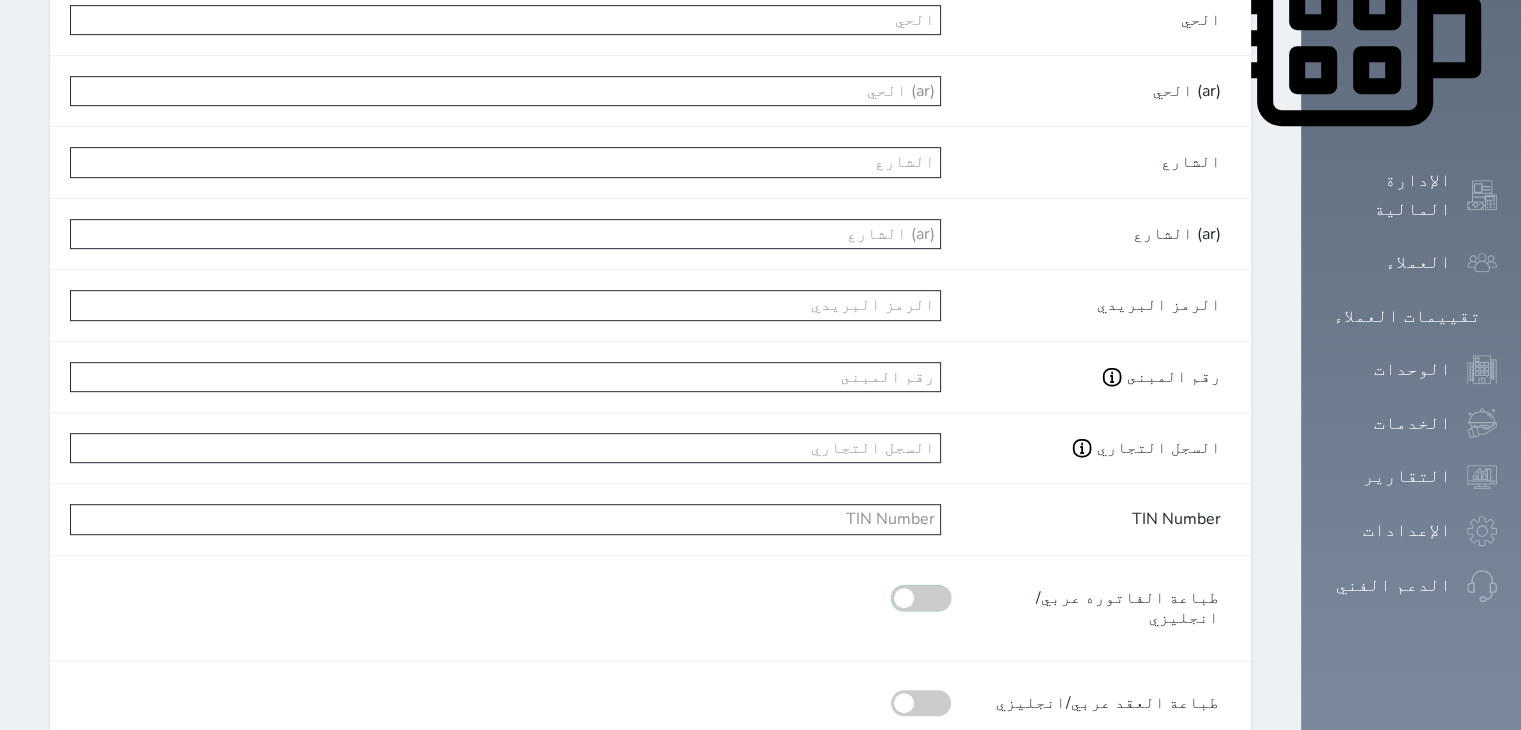 click at bounding box center (951, 599) 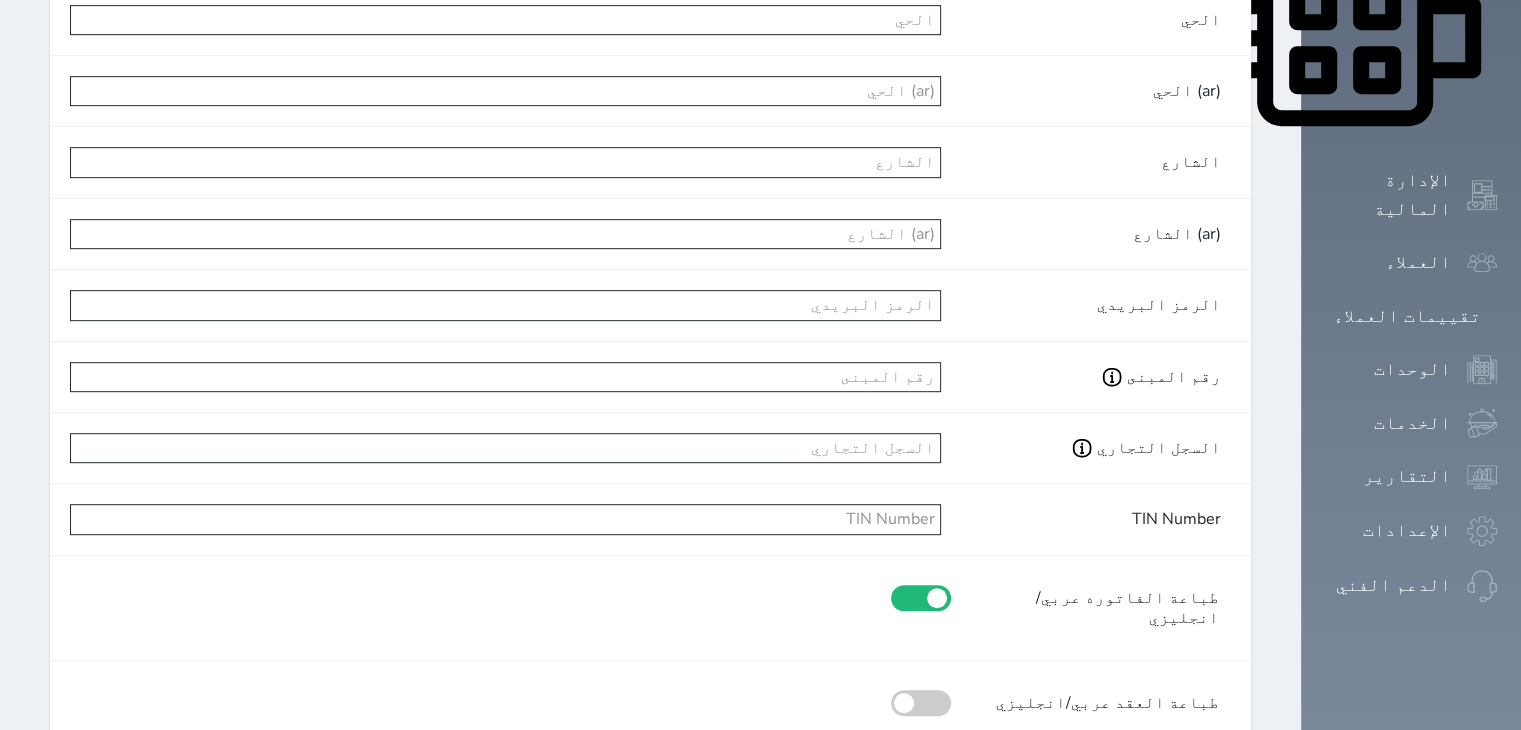 click at bounding box center [921, 703] 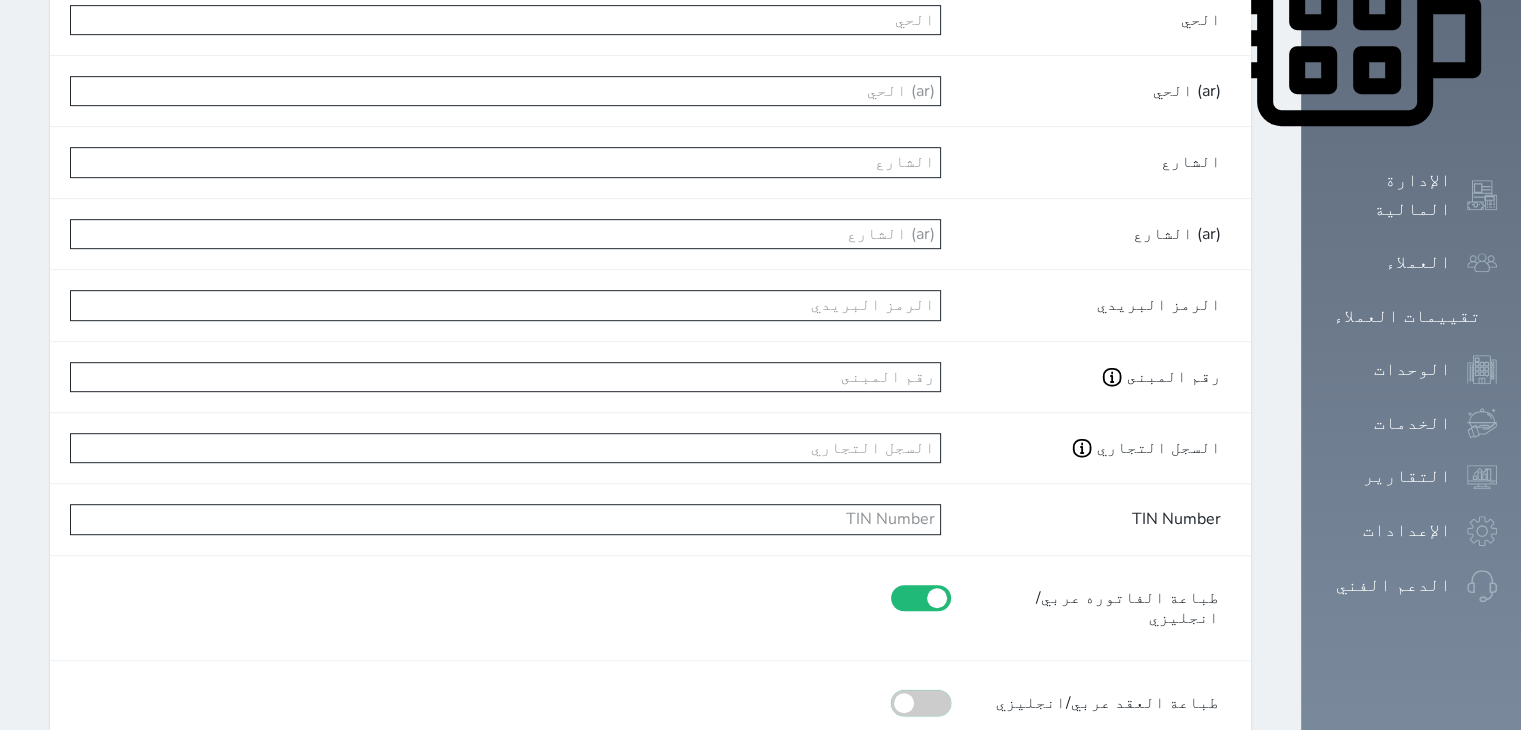 click at bounding box center [951, 599] 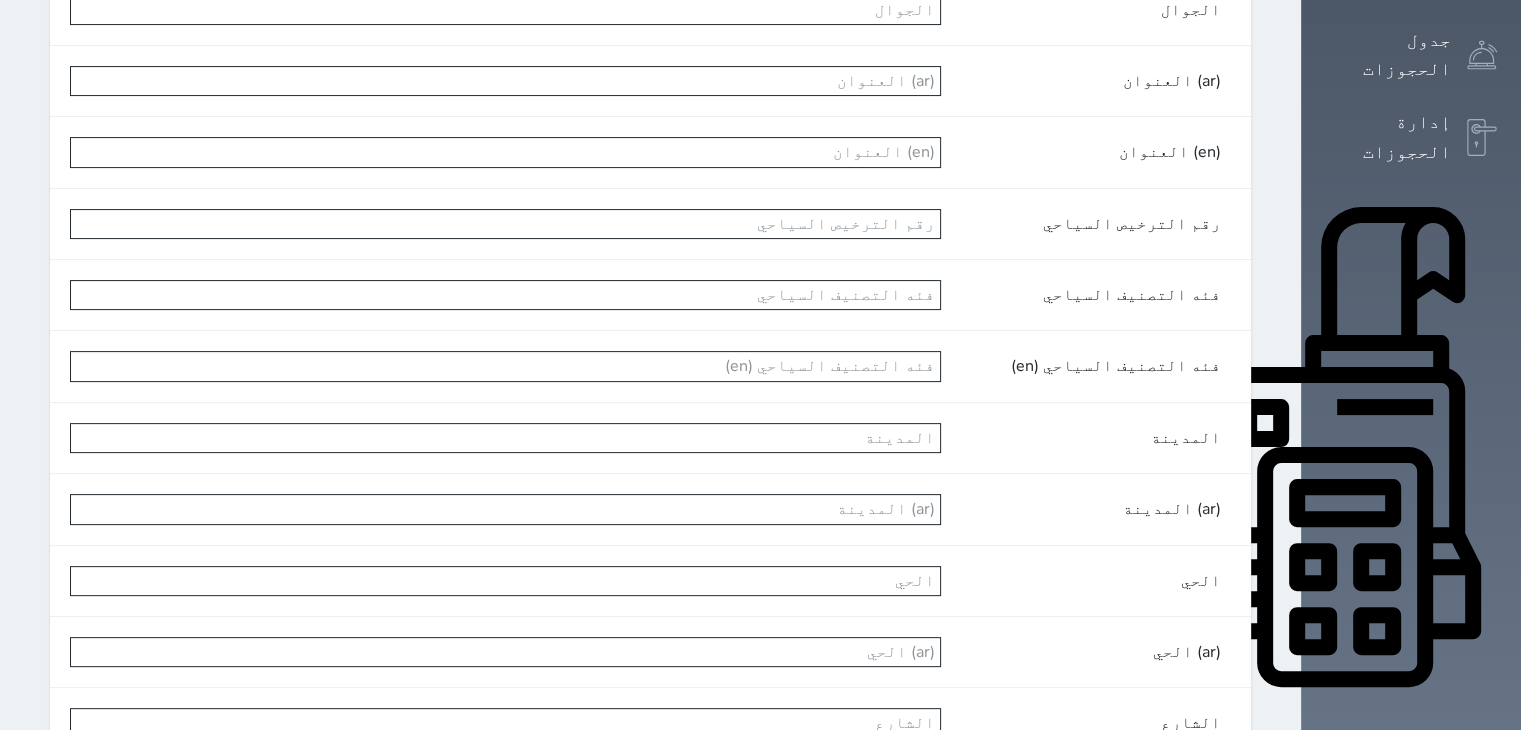 scroll, scrollTop: 1023, scrollLeft: 0, axis: vertical 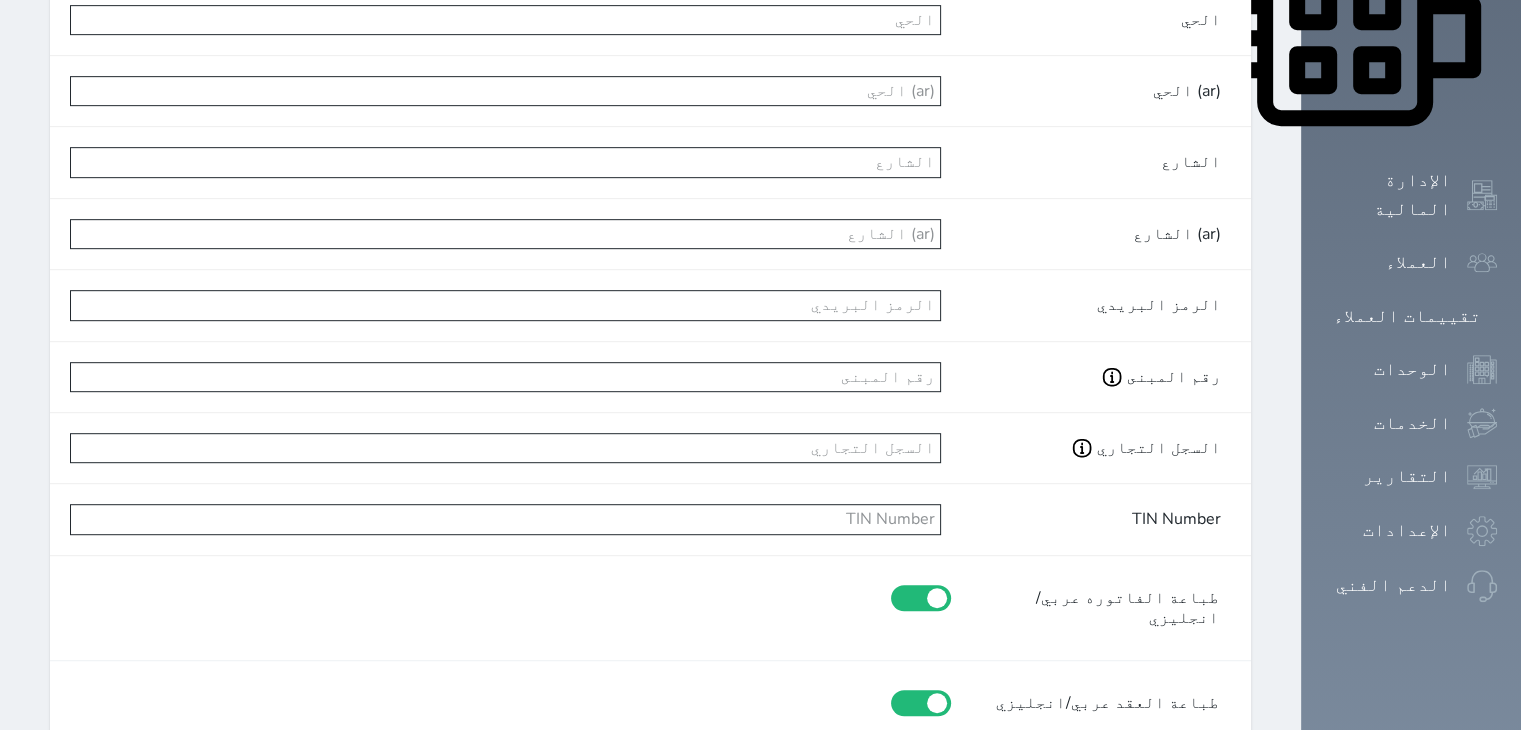 click on "حفظ   تراجع" at bounding box center [650, 779] 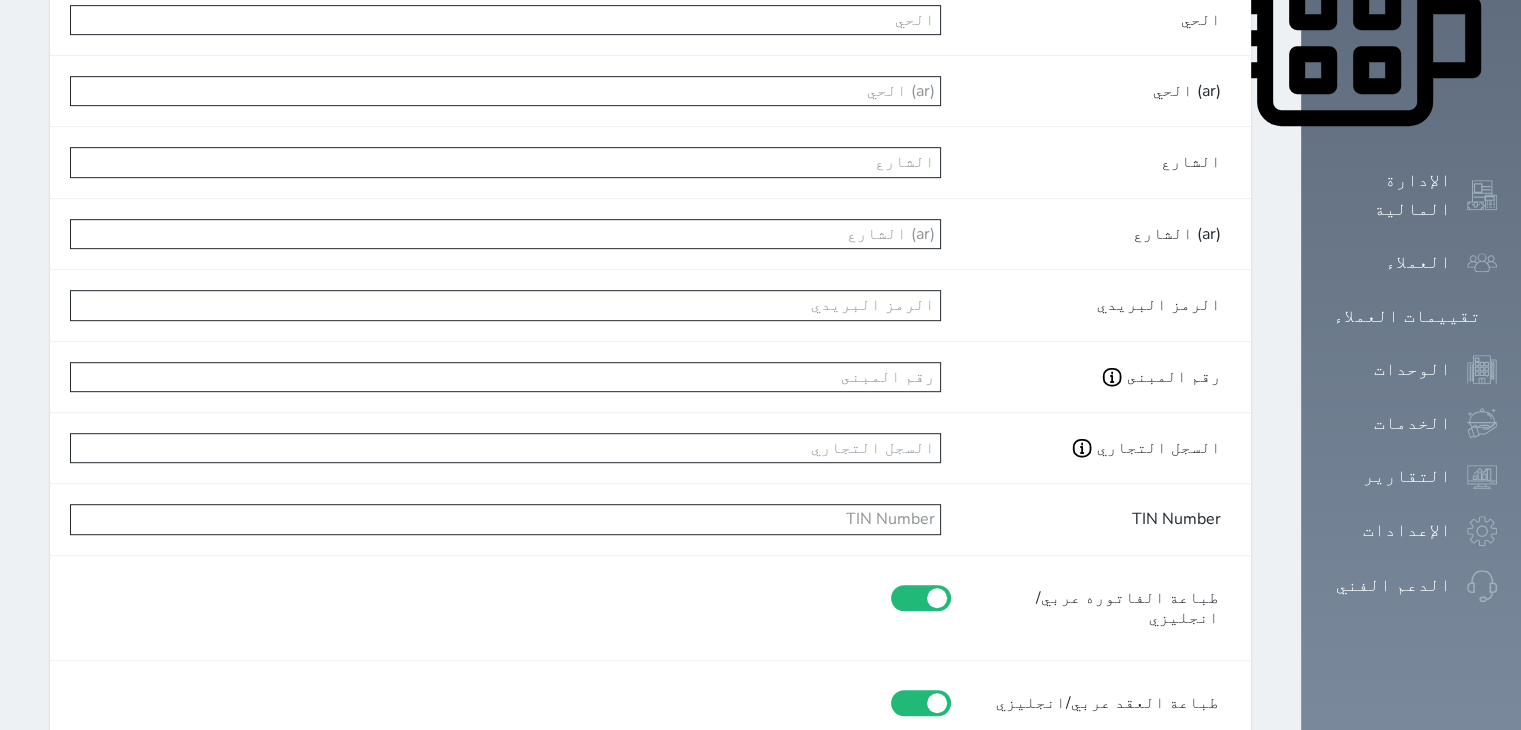 click on "حفظ" at bounding box center [1183, 779] 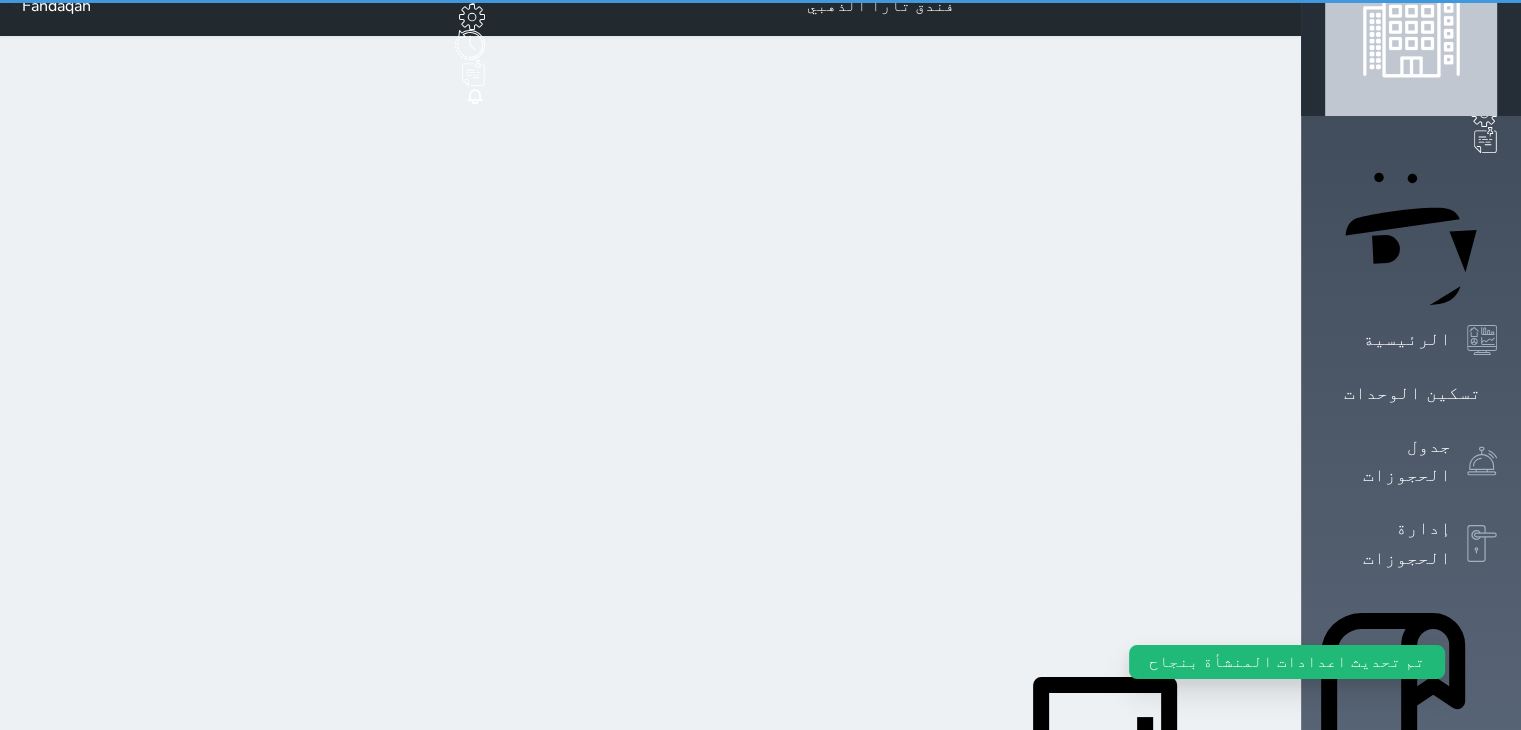 scroll, scrollTop: 0, scrollLeft: 0, axis: both 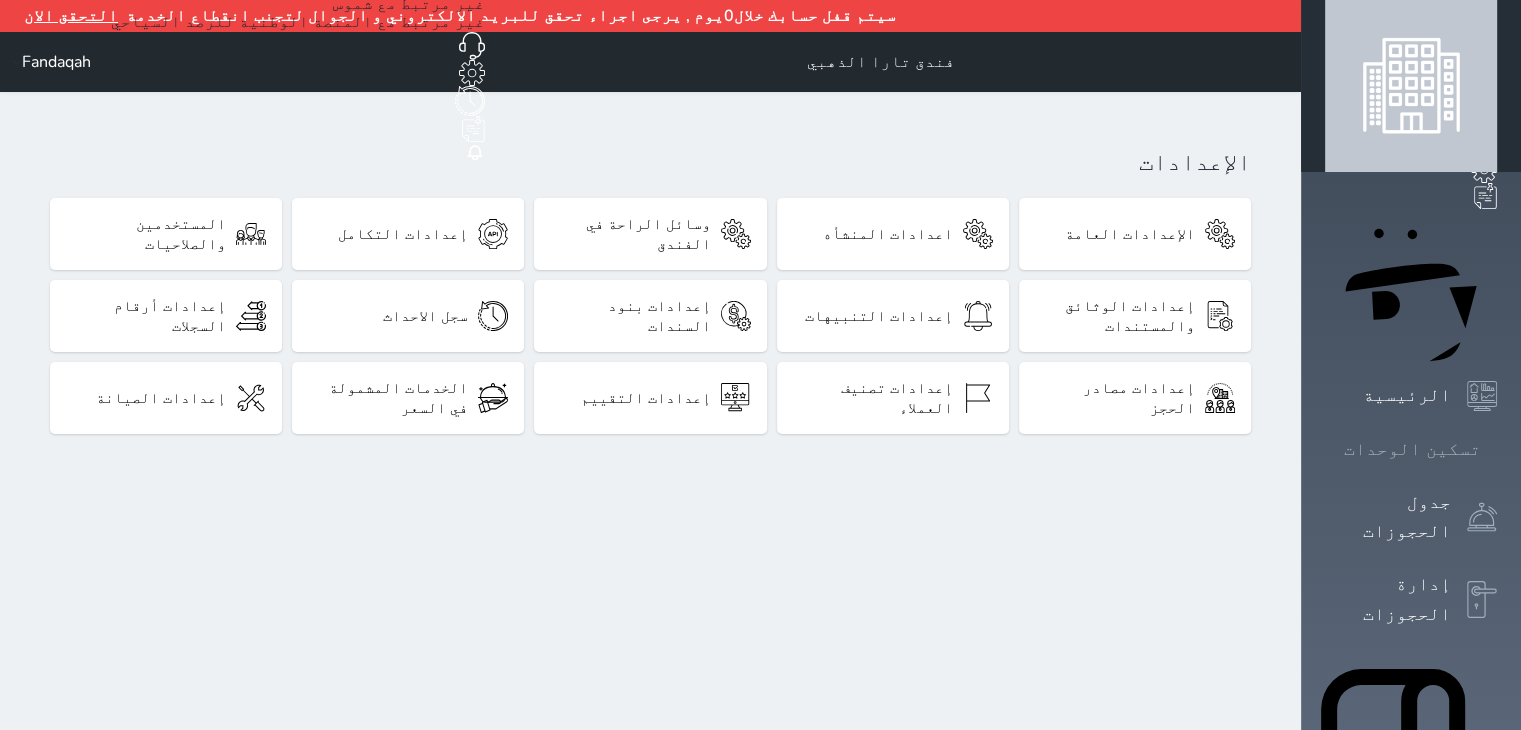 click 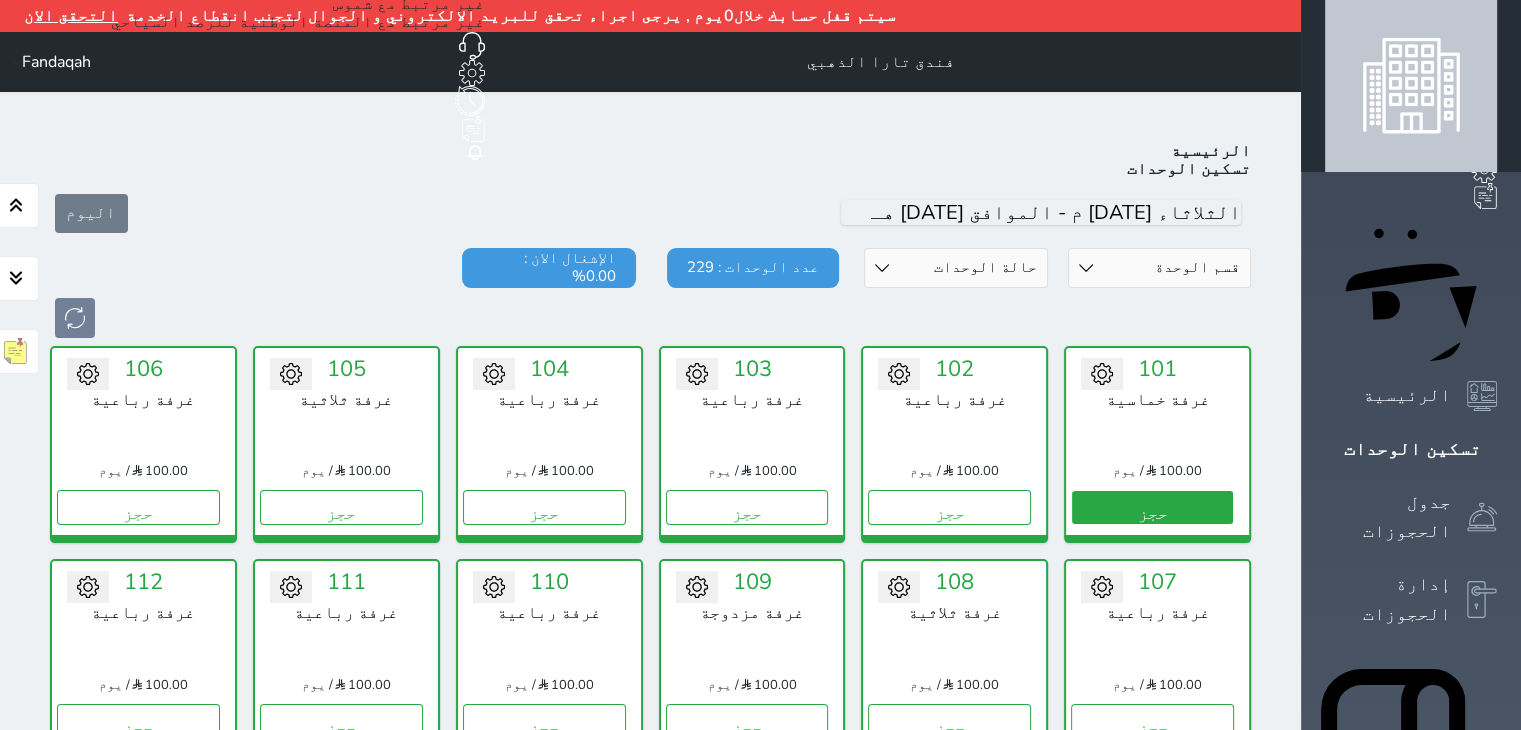 scroll, scrollTop: 110, scrollLeft: 0, axis: vertical 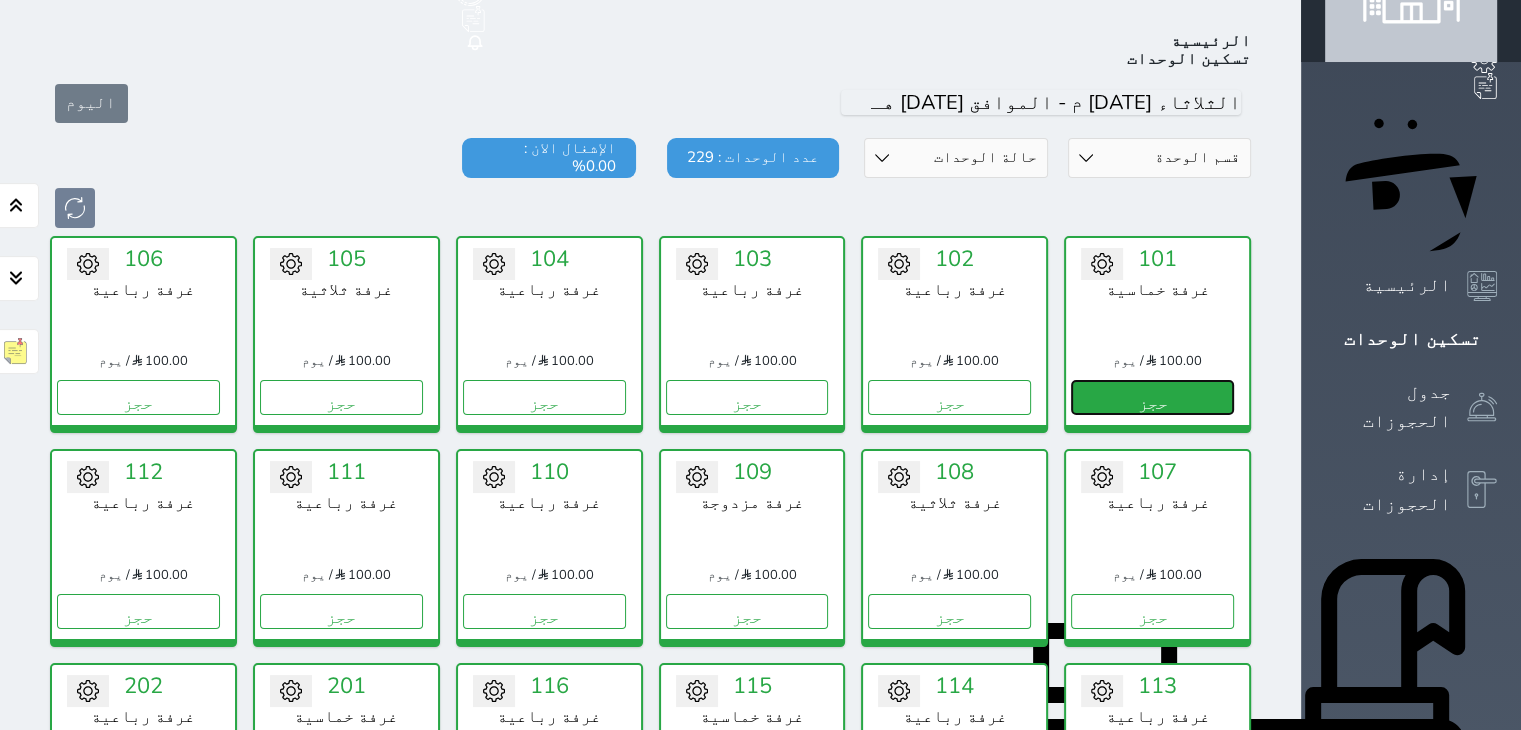 click on "حجز" at bounding box center [1152, 397] 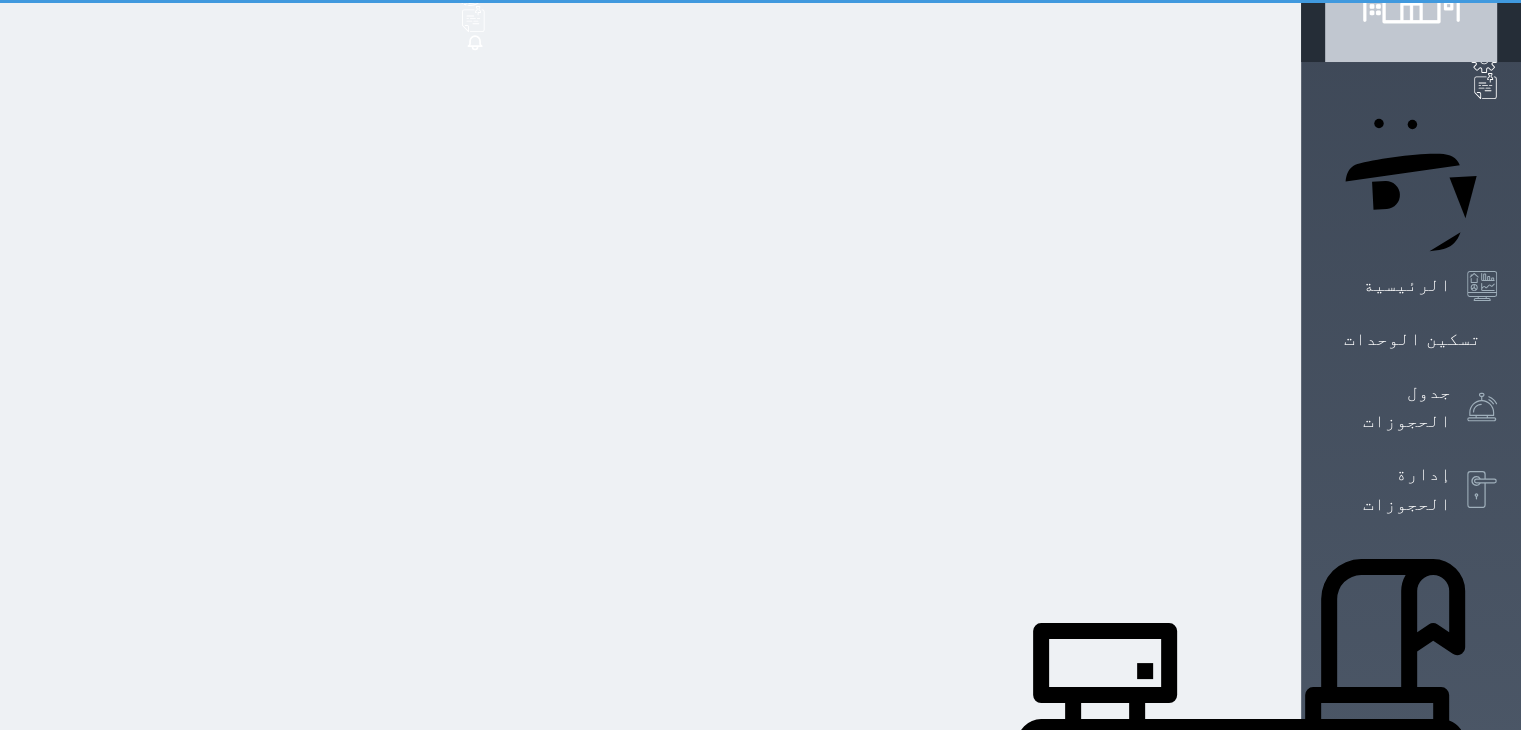 scroll, scrollTop: 0, scrollLeft: 0, axis: both 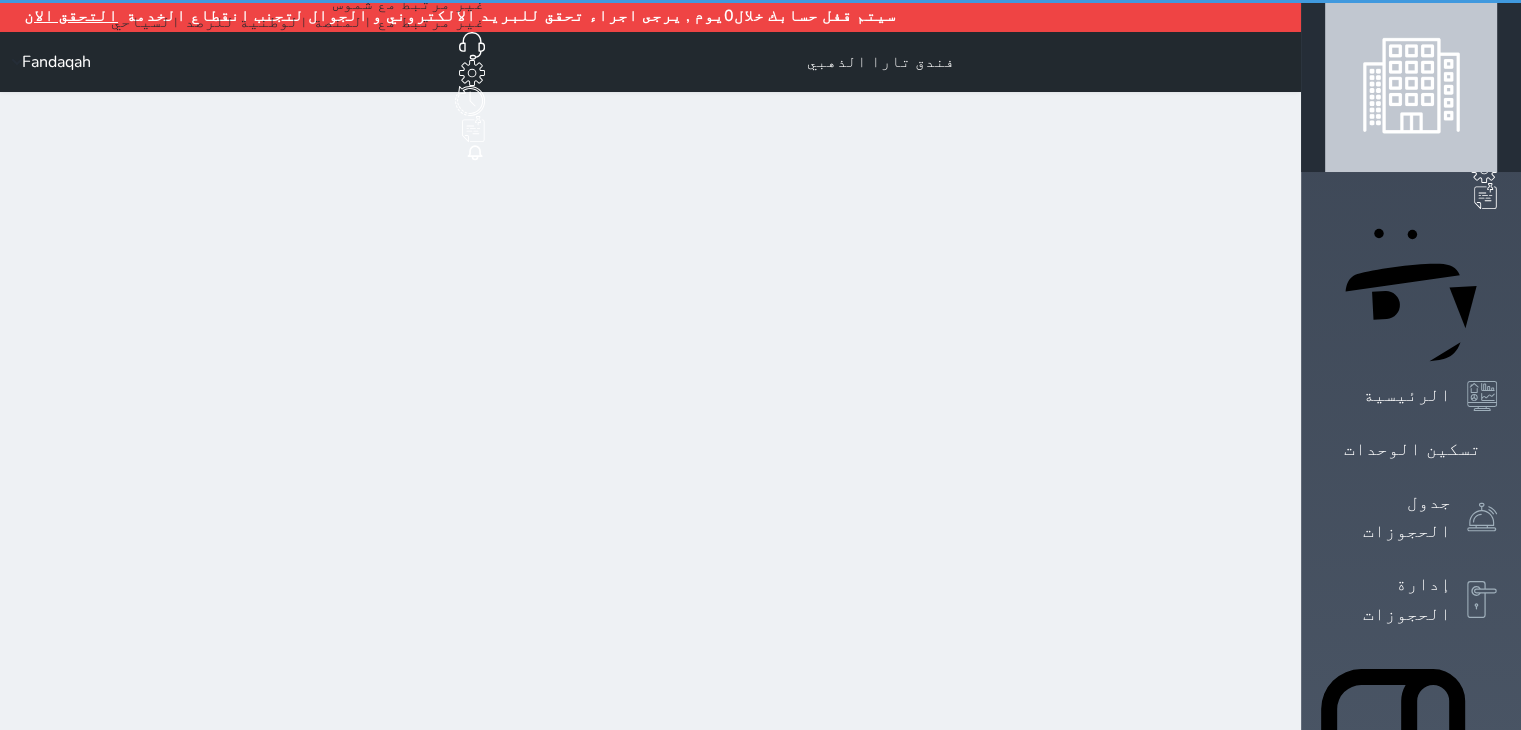 select on "1" 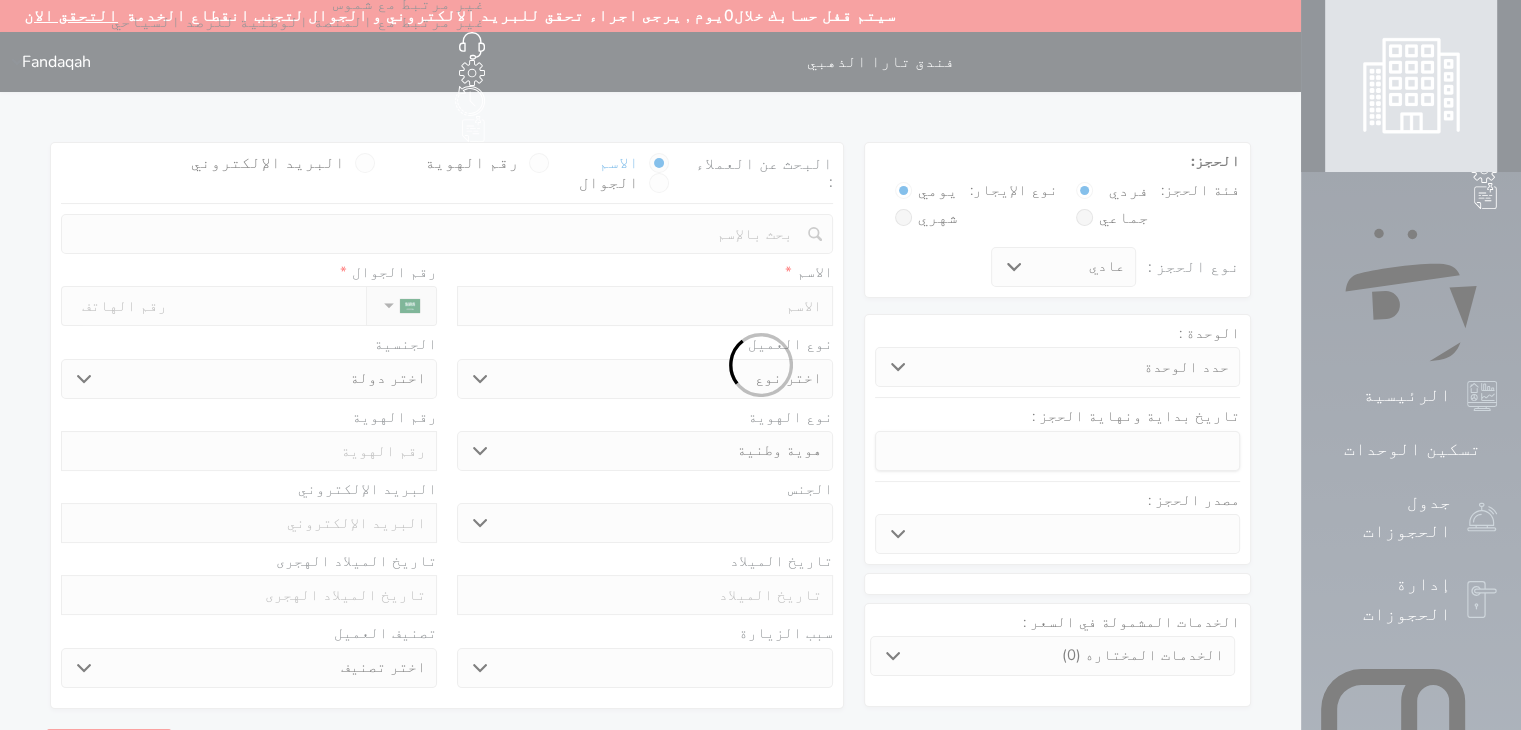 select 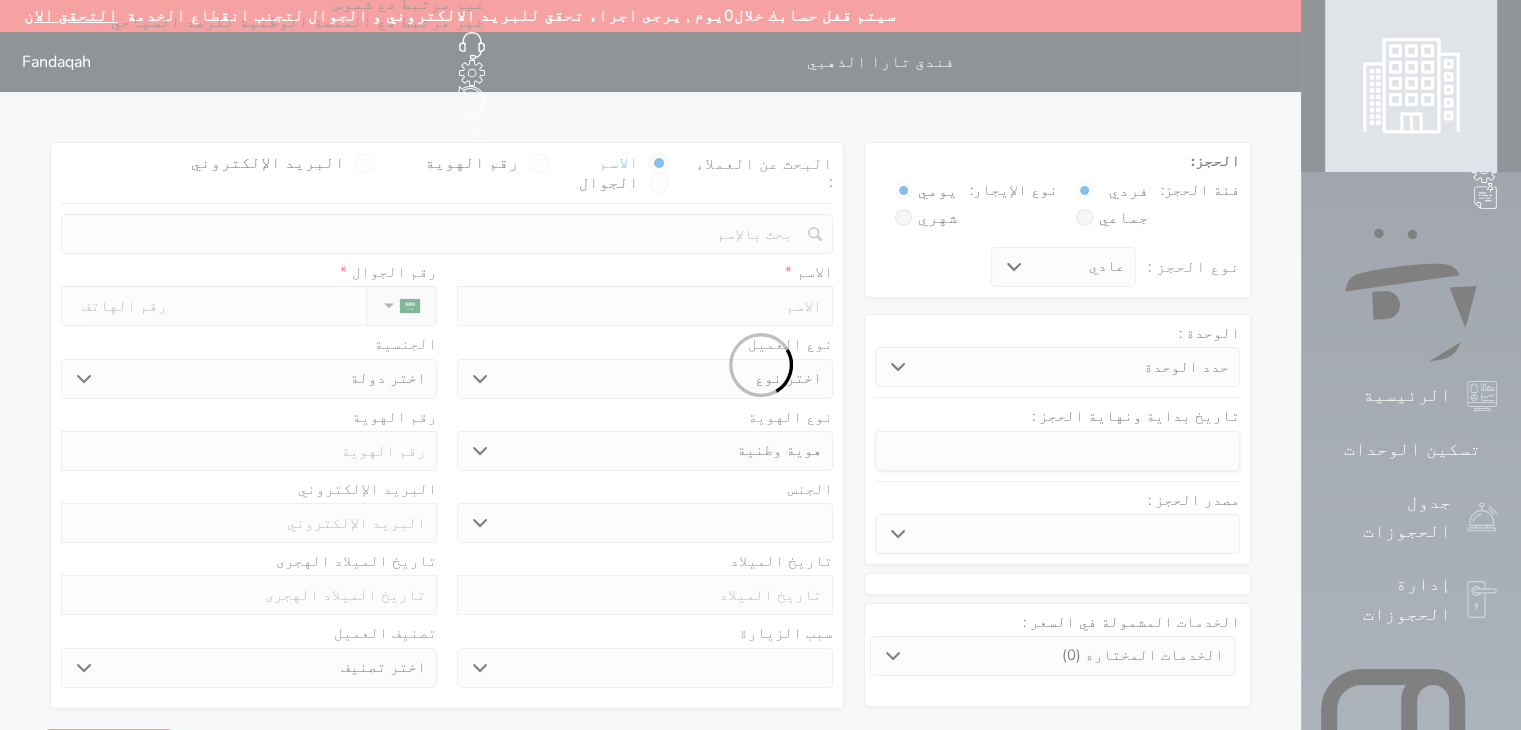 select 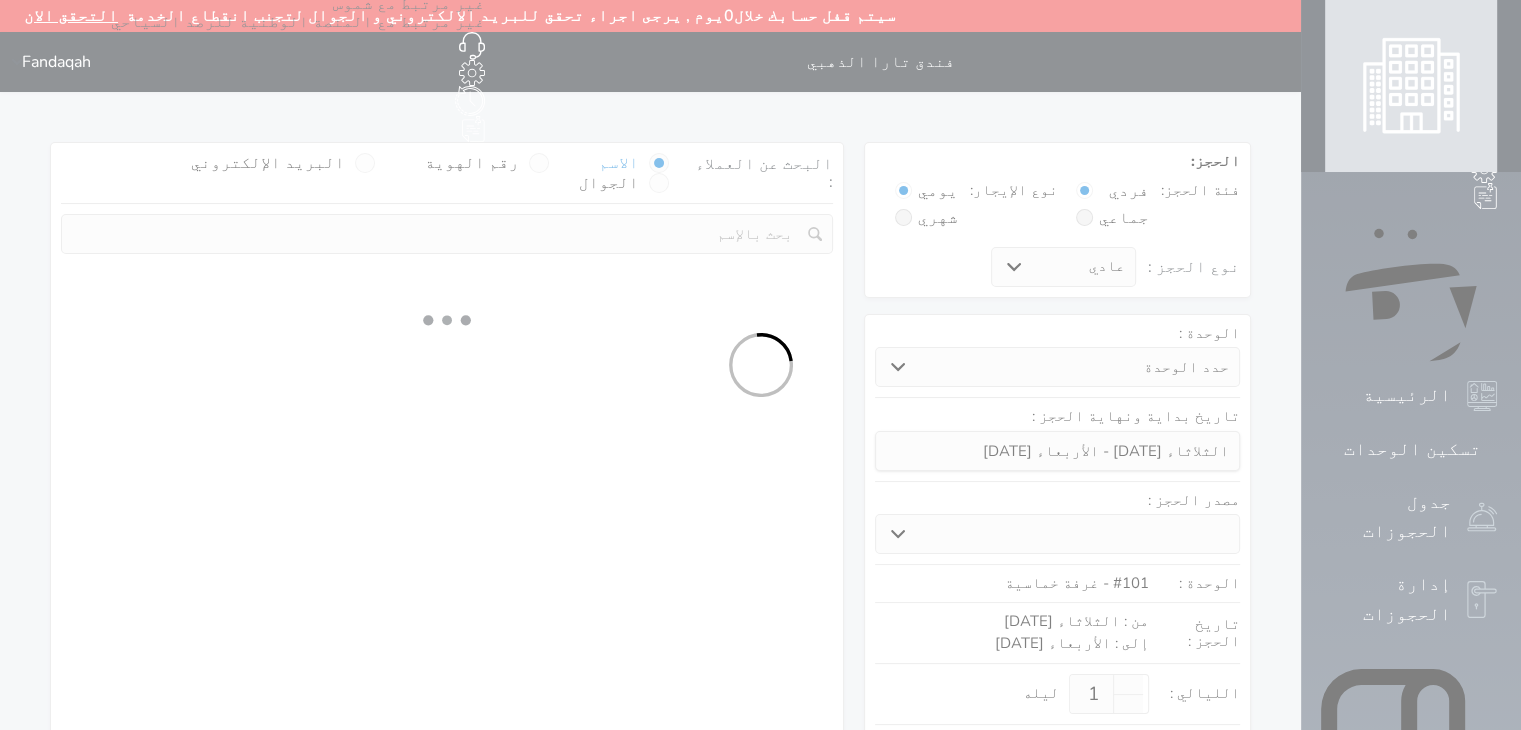 select 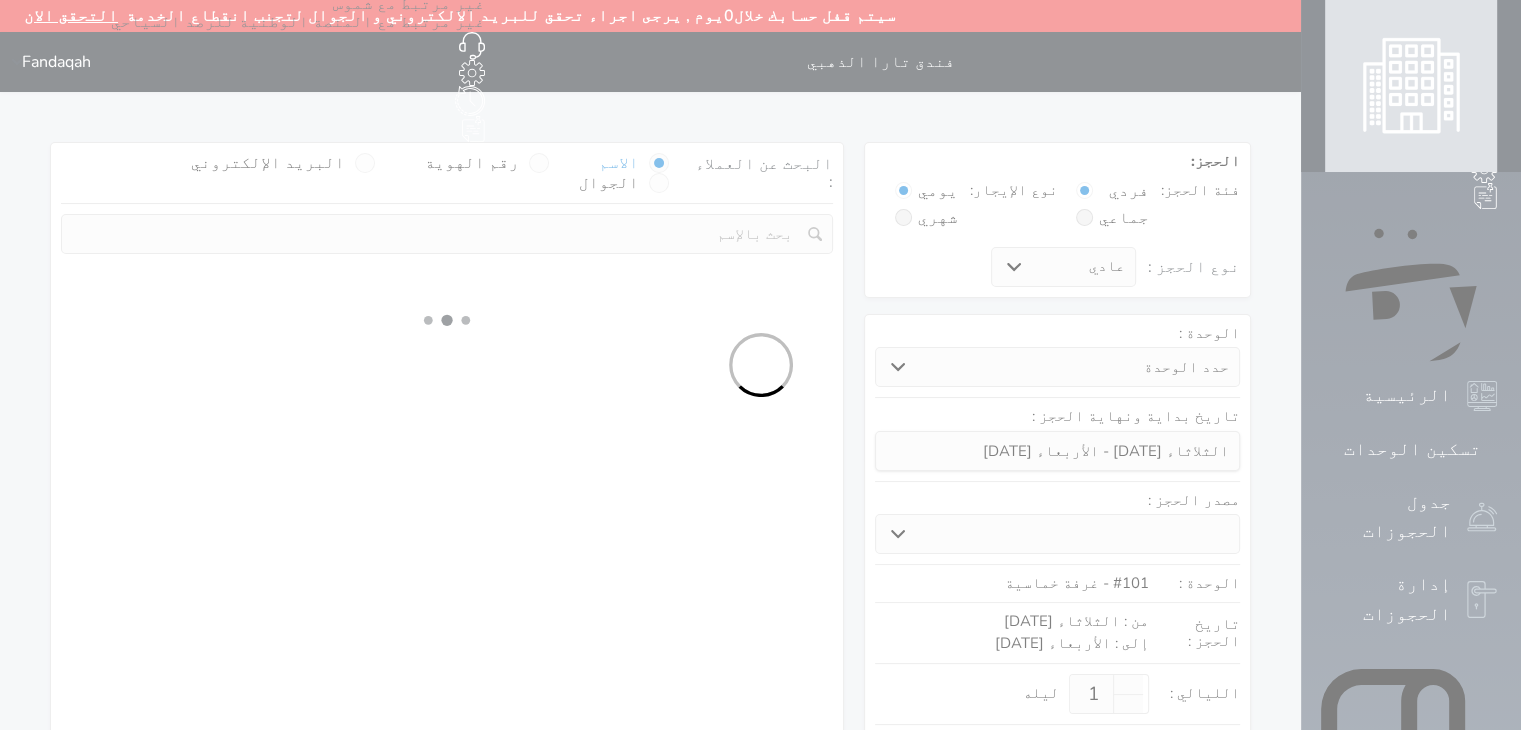select on "113" 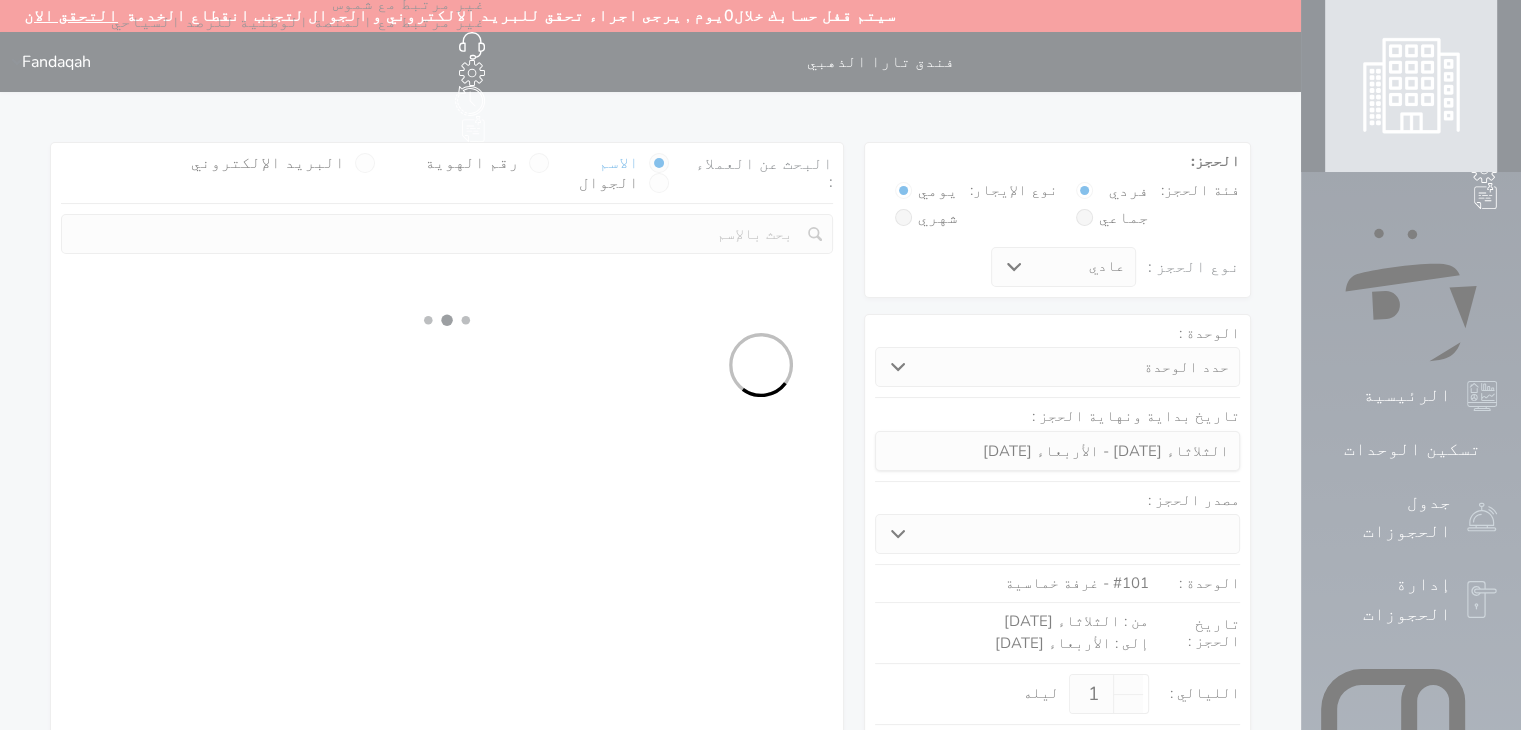 select on "1" 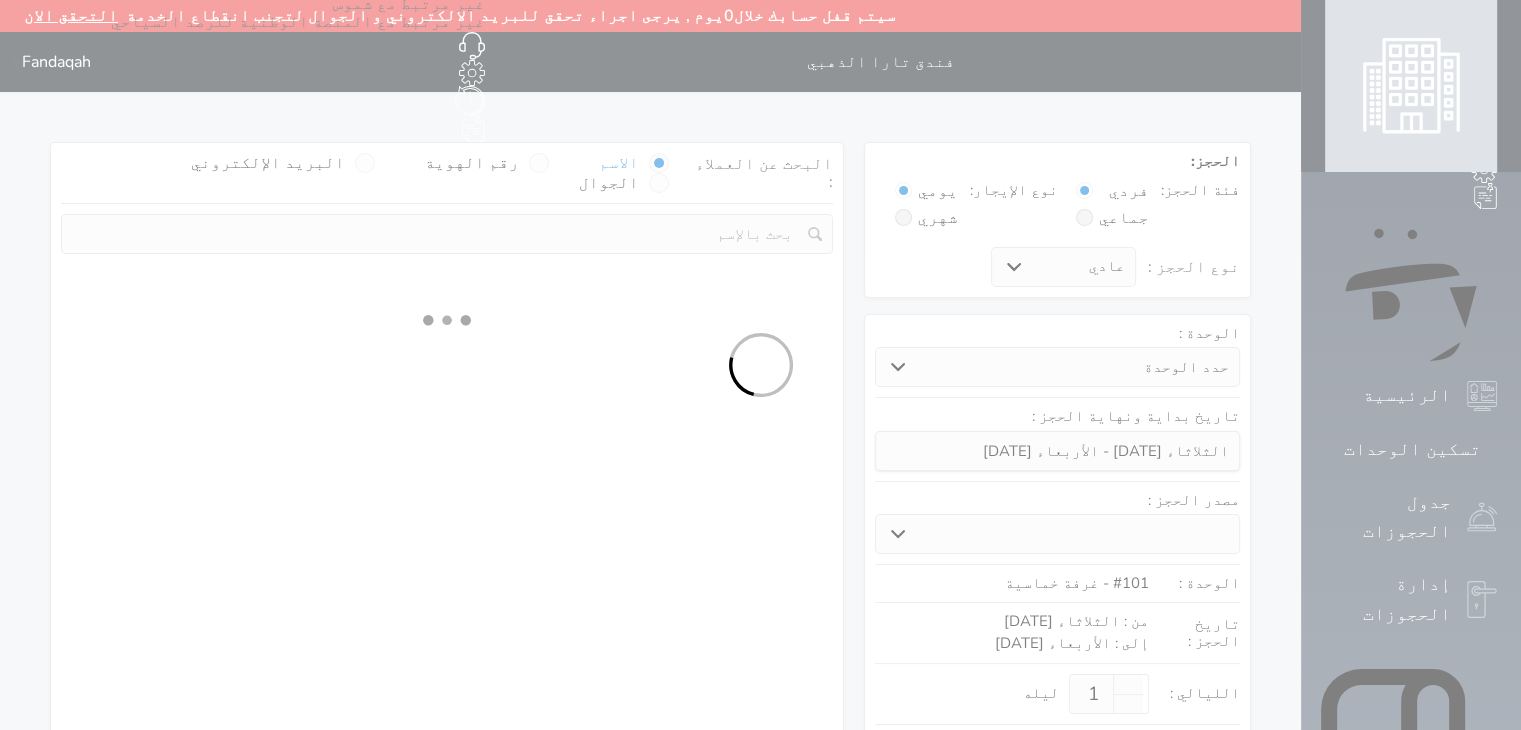 select 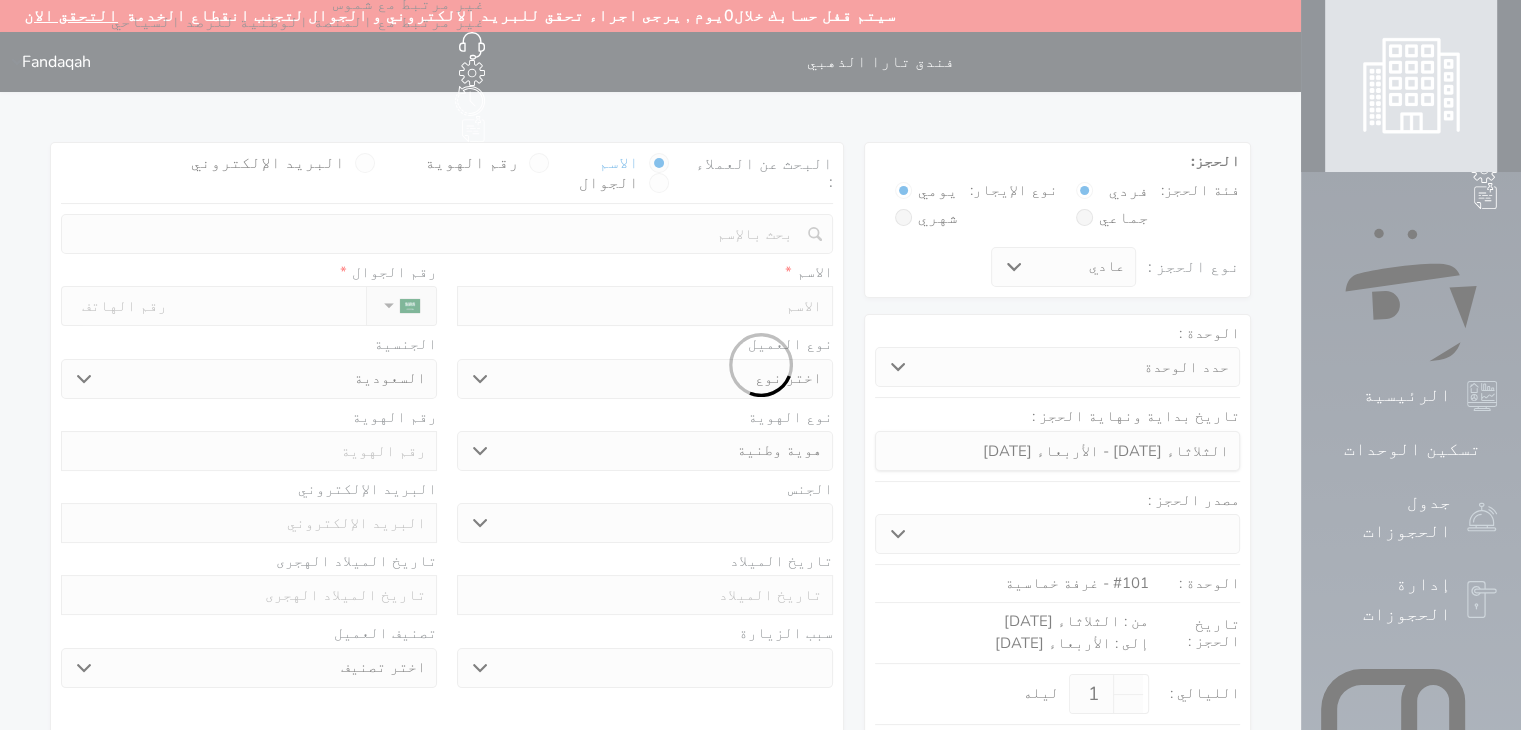 select 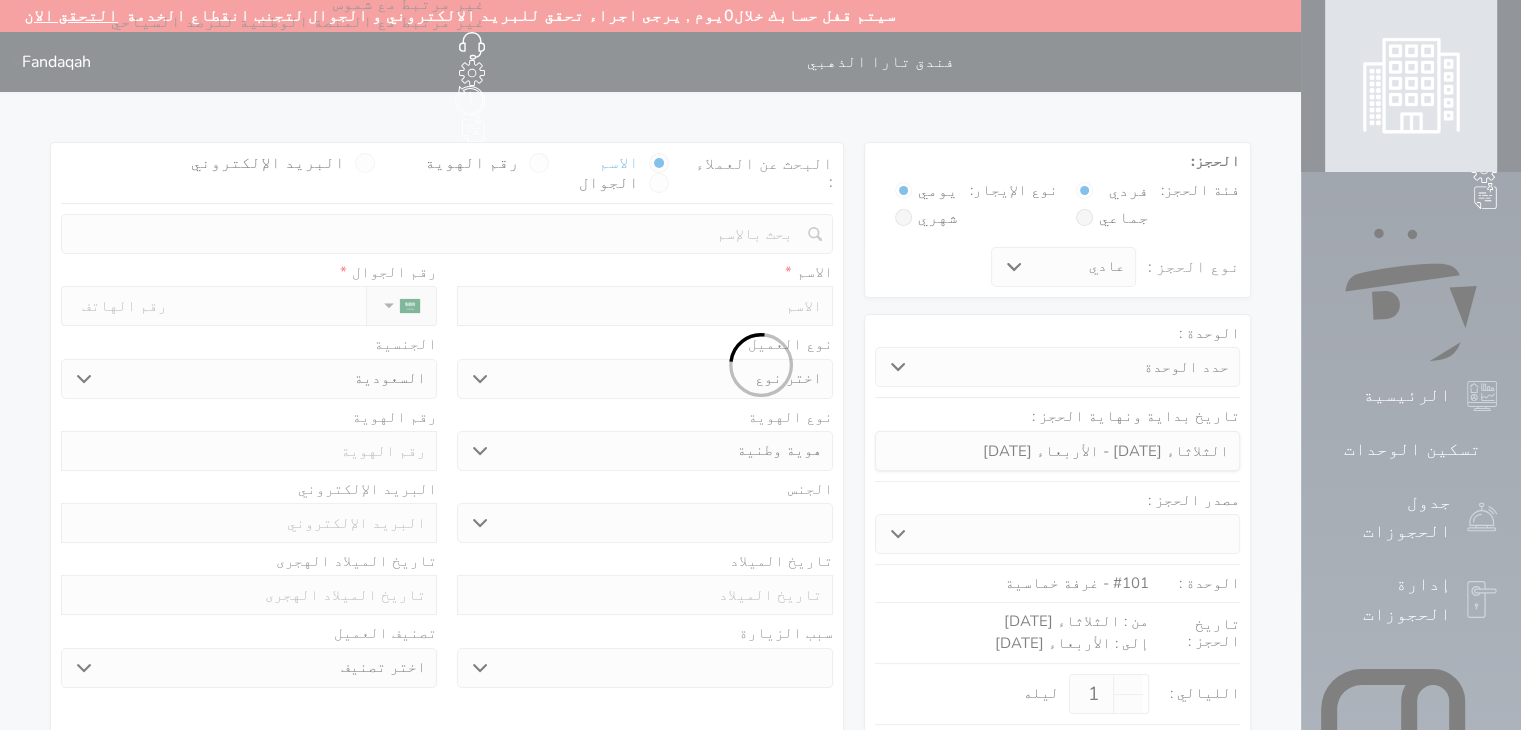 select 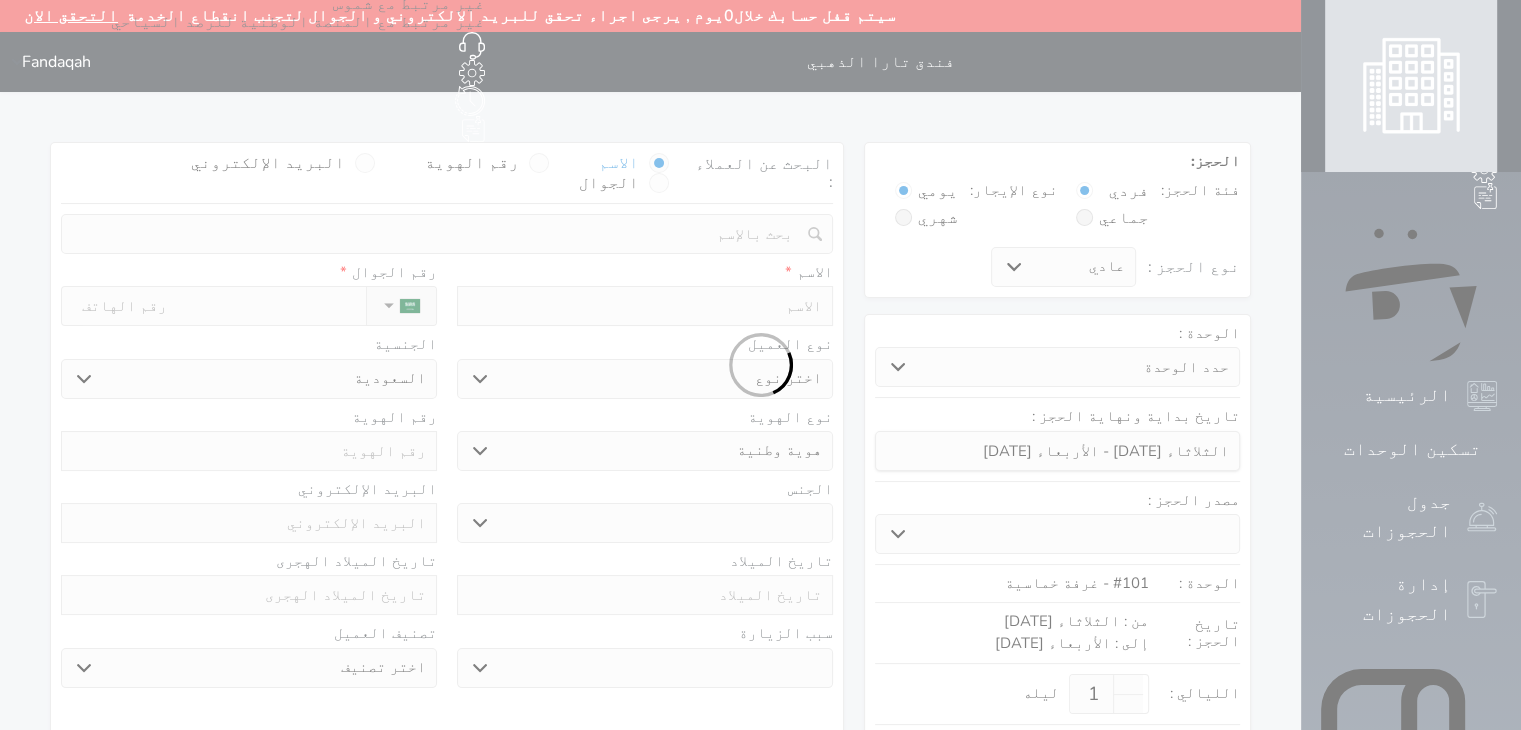 select 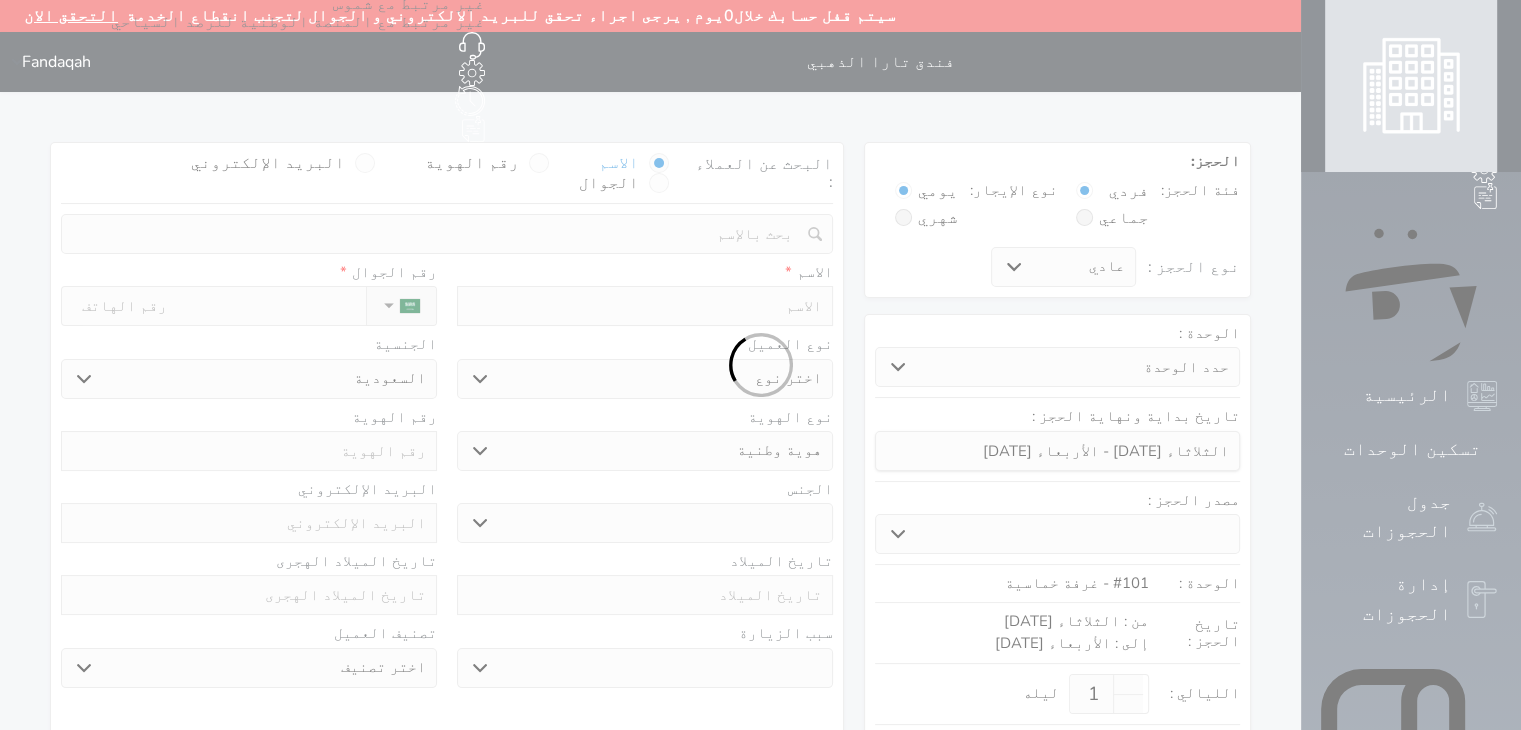 select 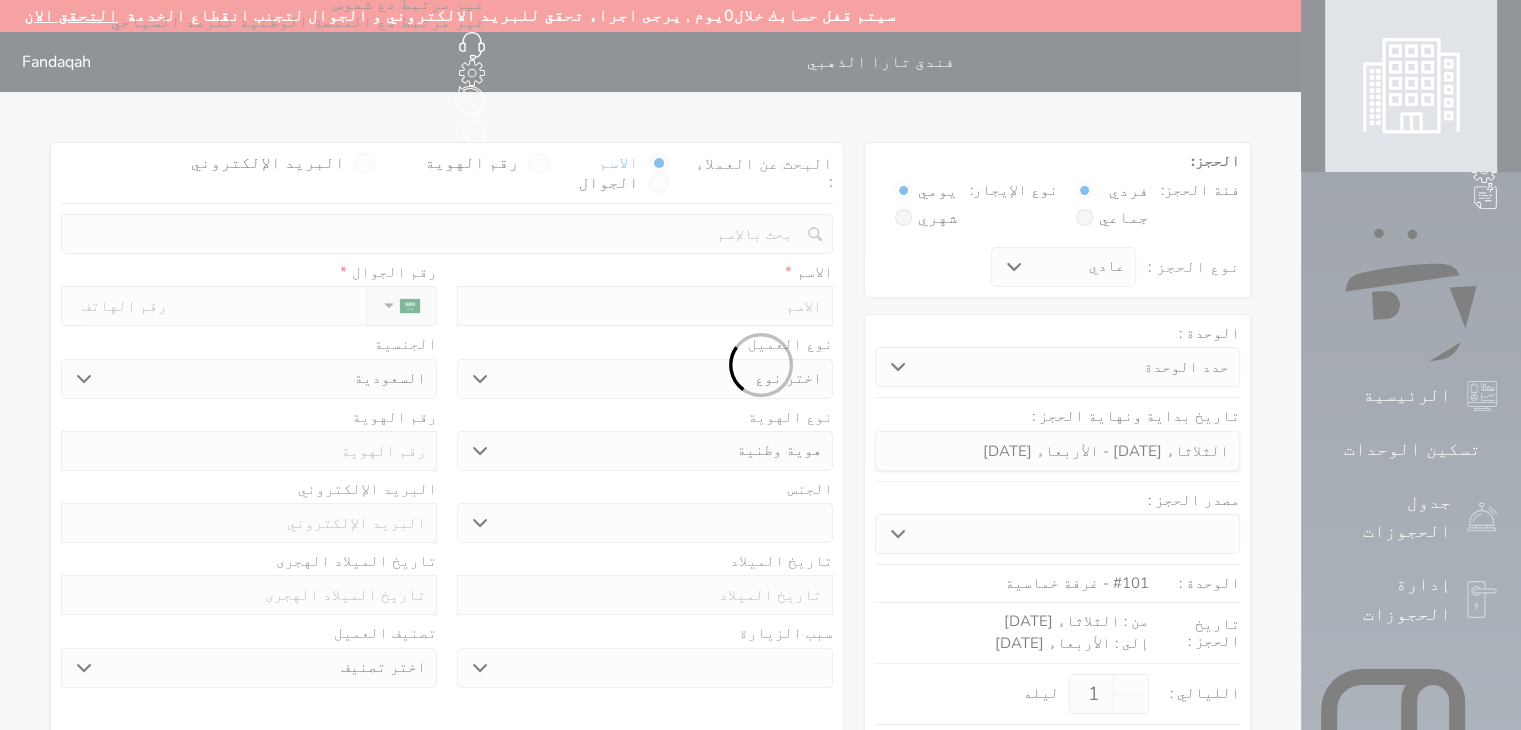 select 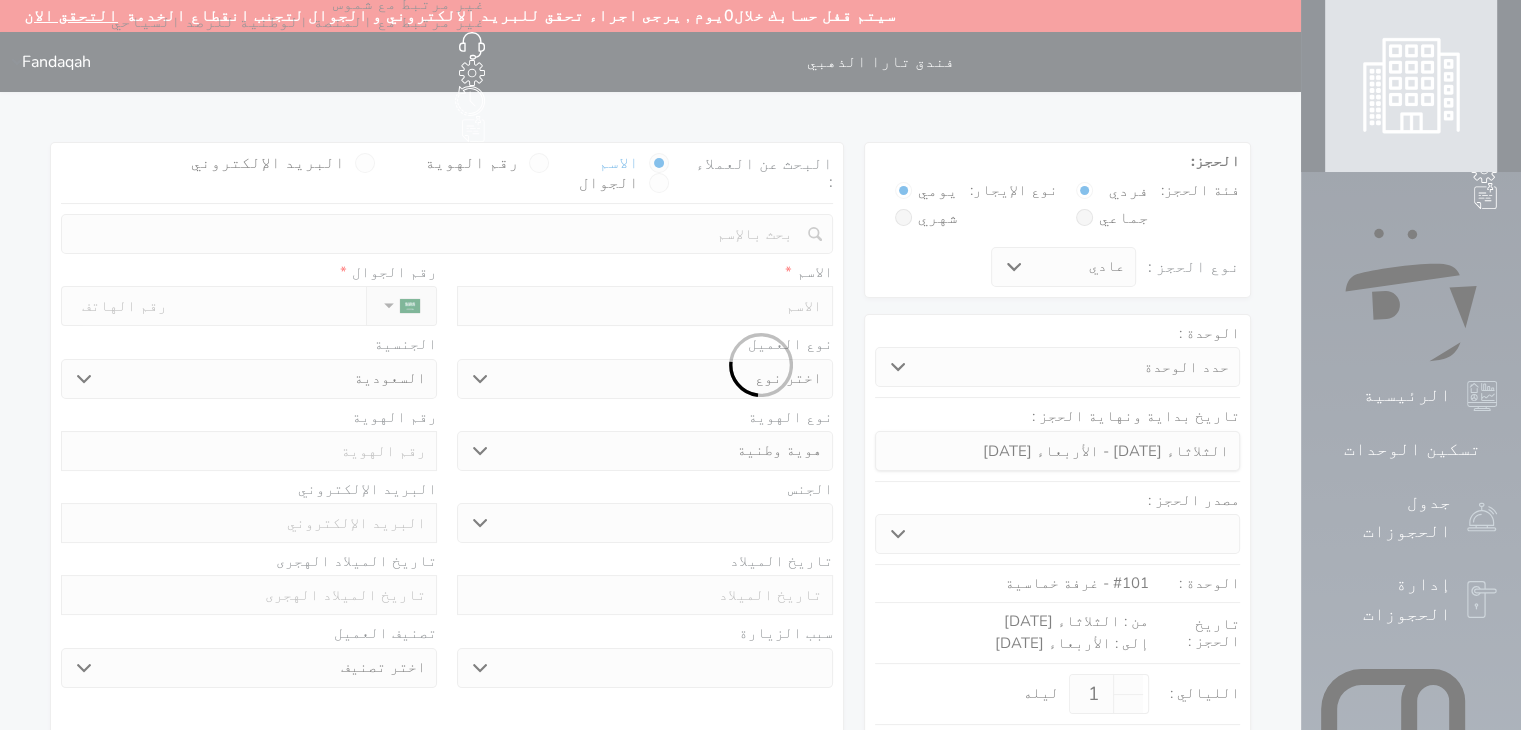select 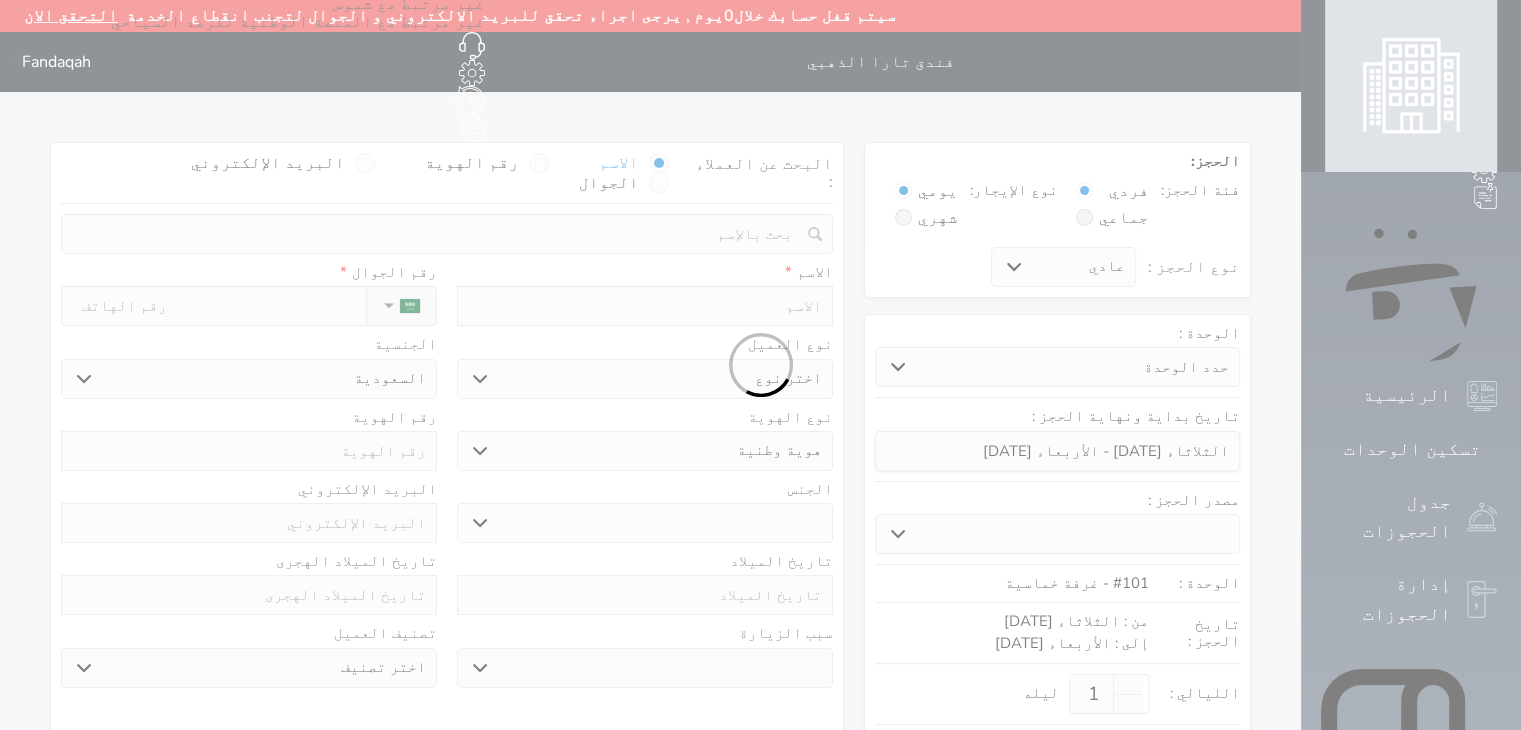 select 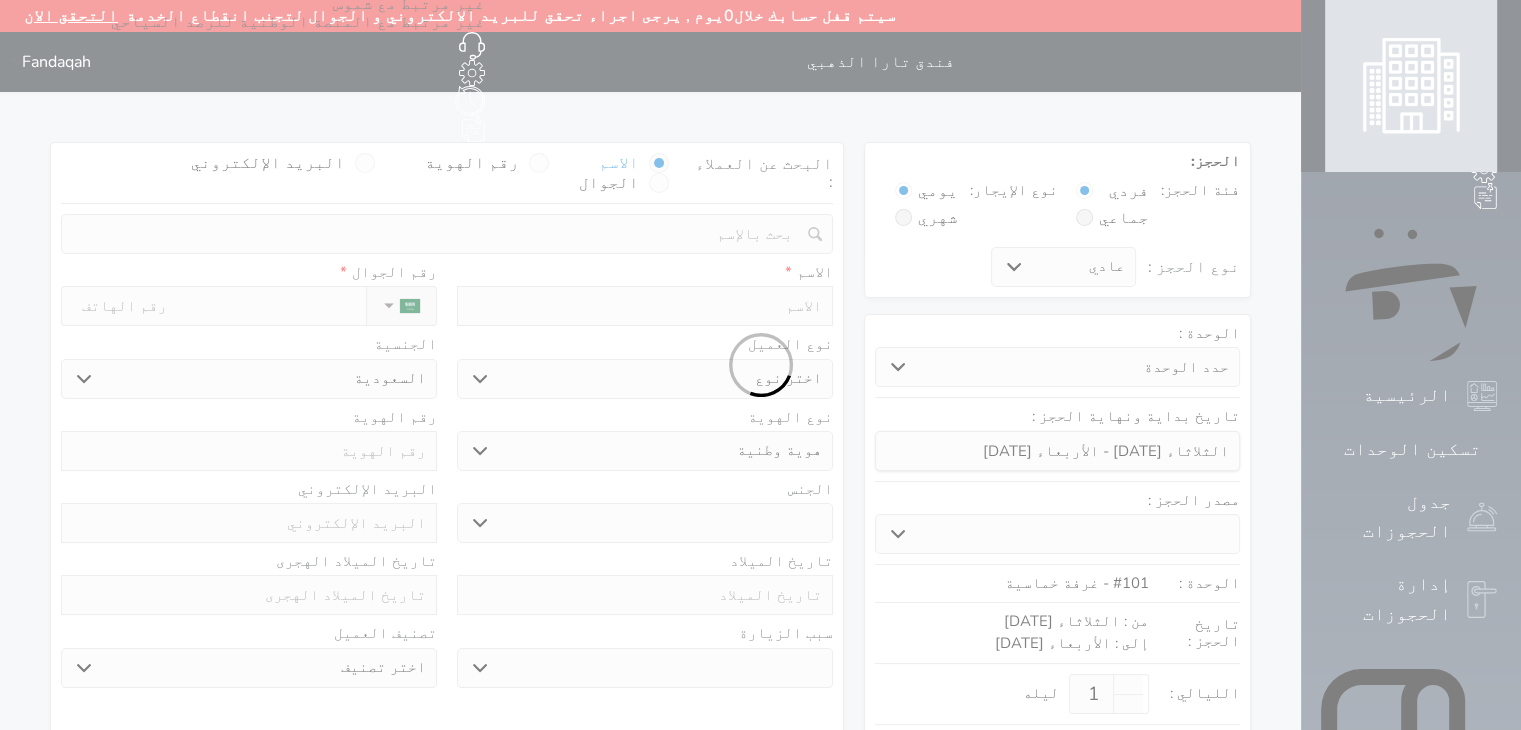 select on "1" 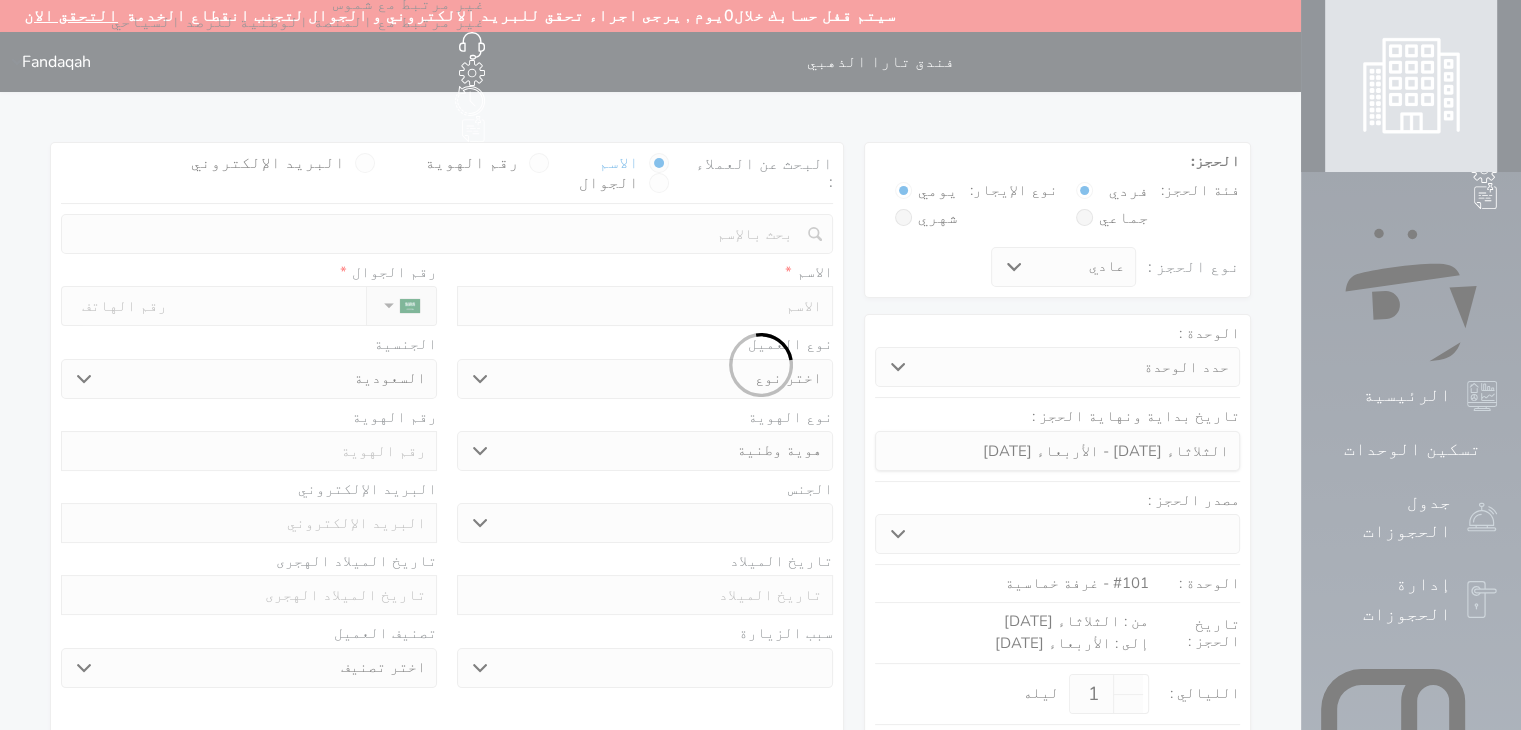select on "7" 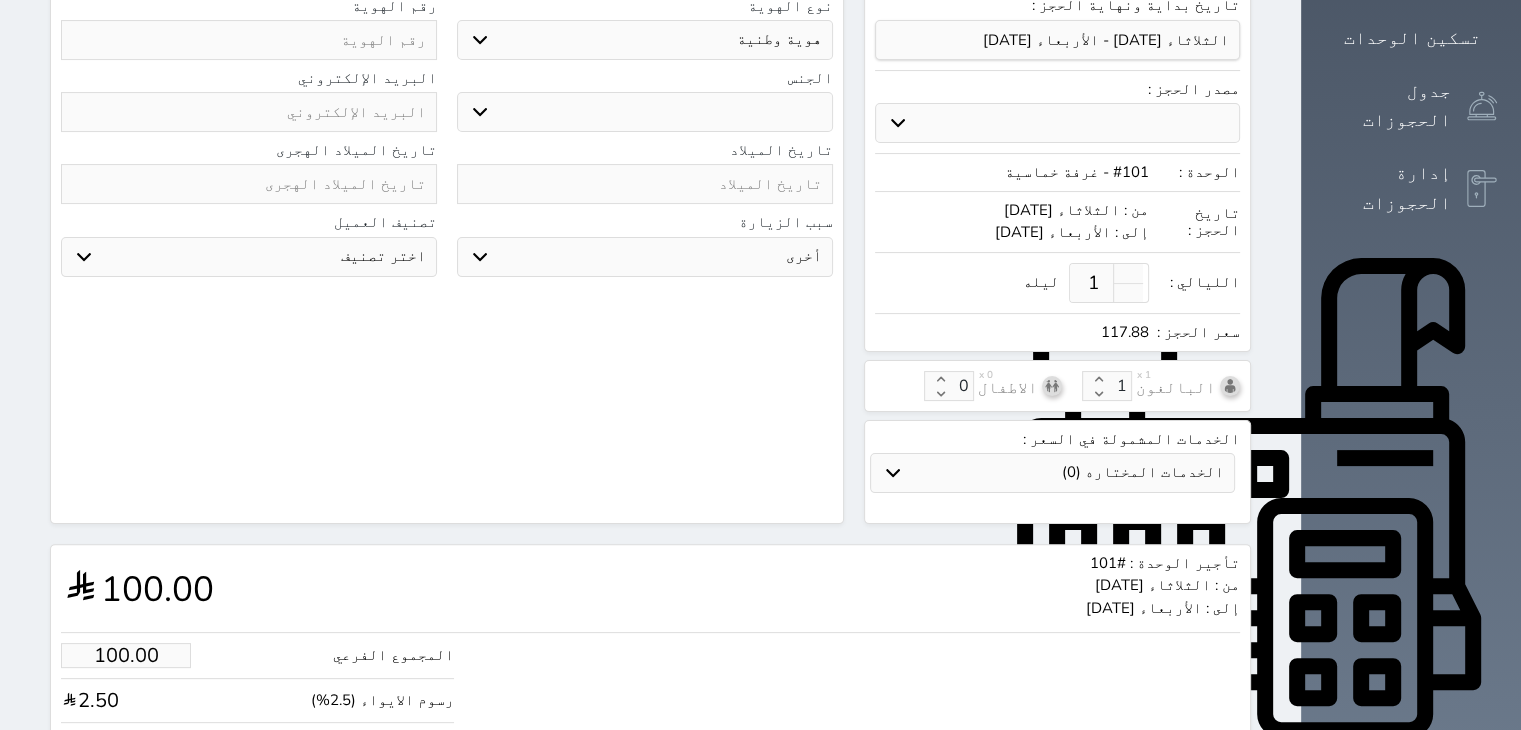 scroll, scrollTop: 530, scrollLeft: 0, axis: vertical 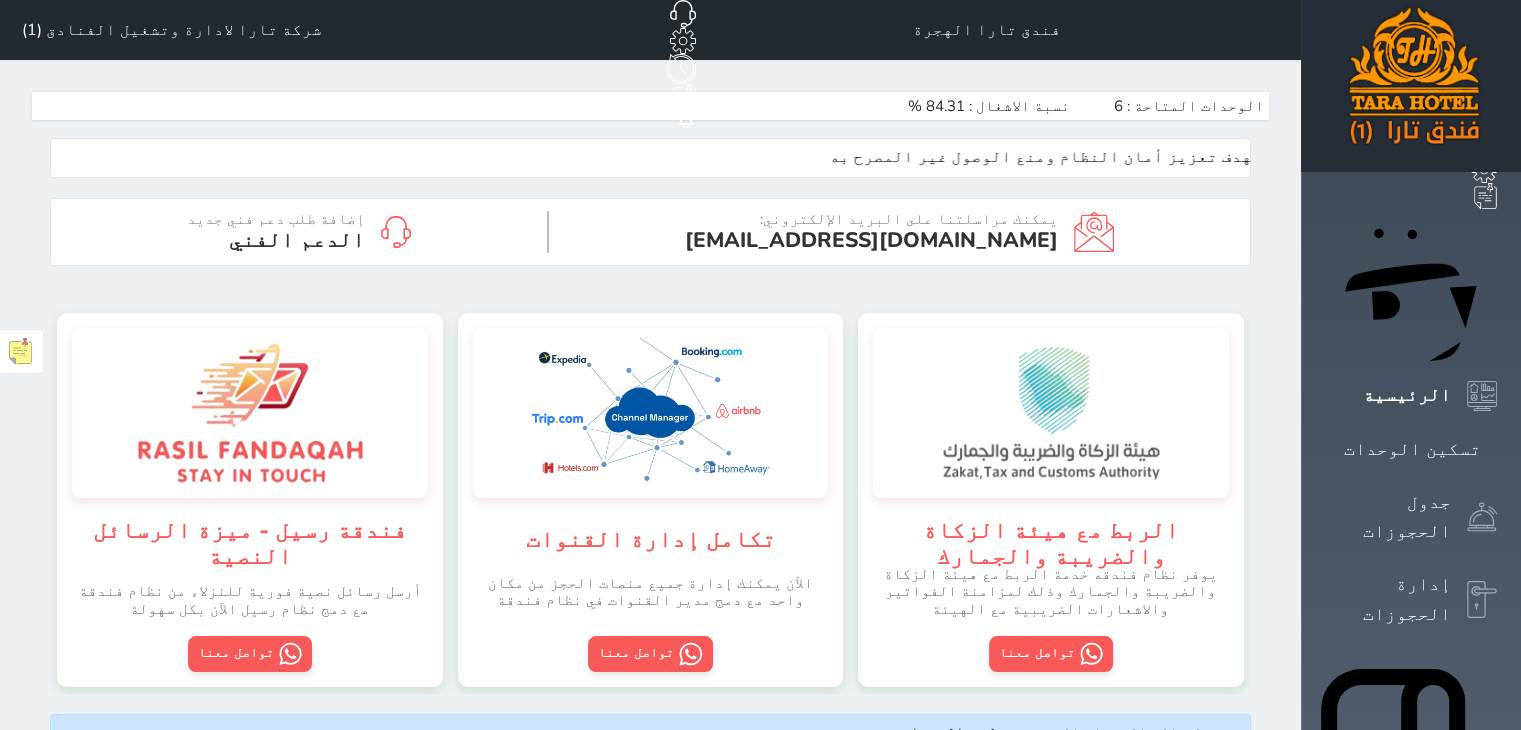 click on "شركة تارا لادارة وتشغيل الفنادق (1)" at bounding box center [172, 30] 